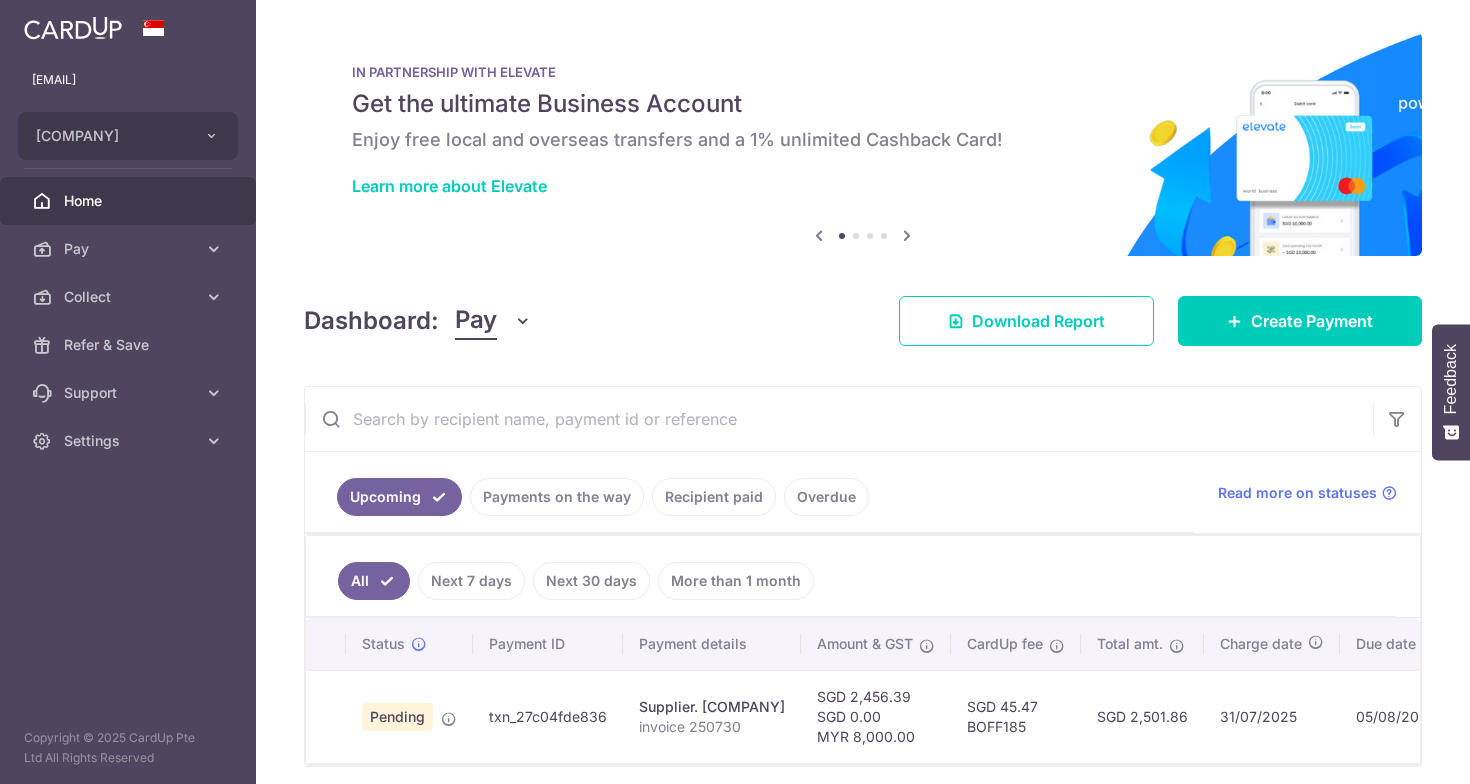 scroll, scrollTop: 0, scrollLeft: 0, axis: both 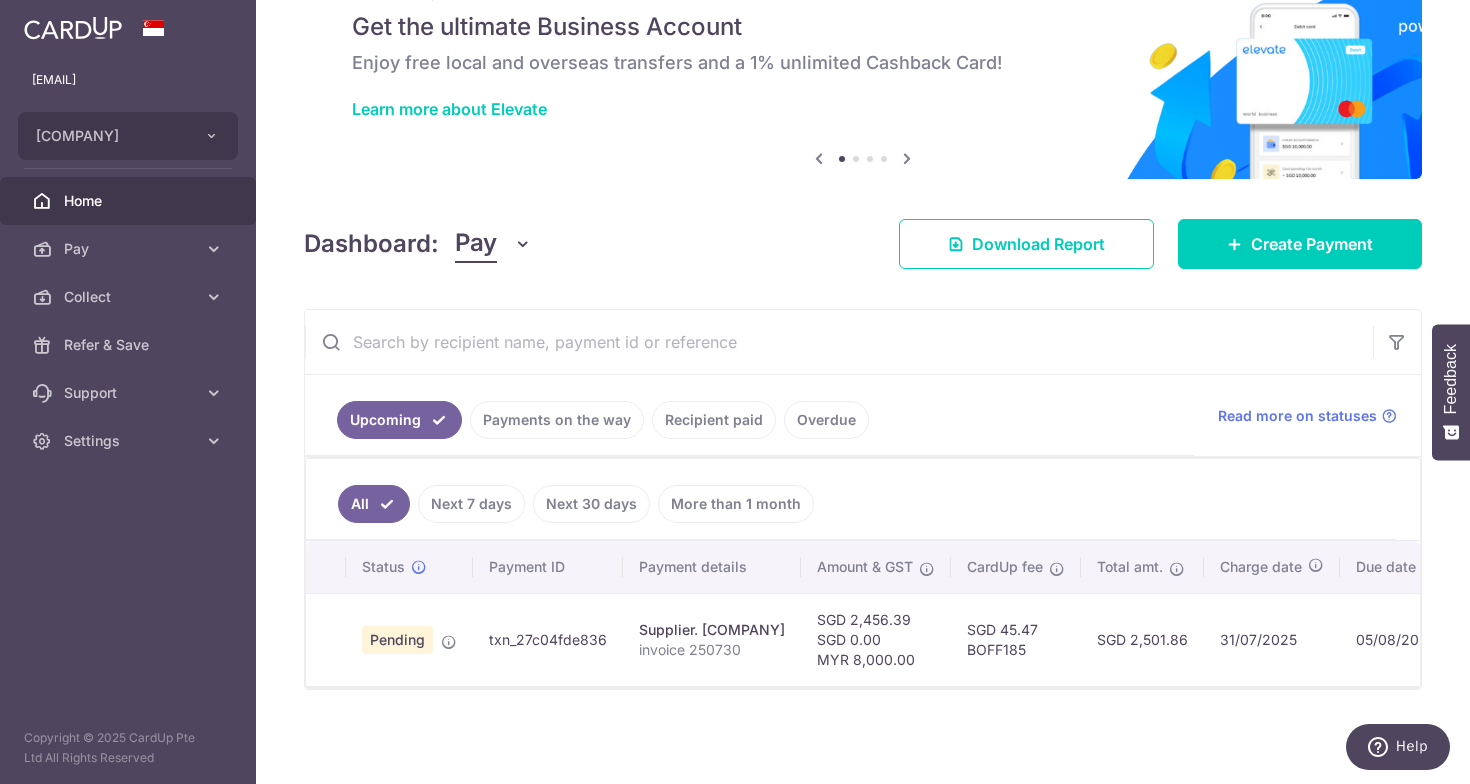 click on "Pending" at bounding box center [397, 640] 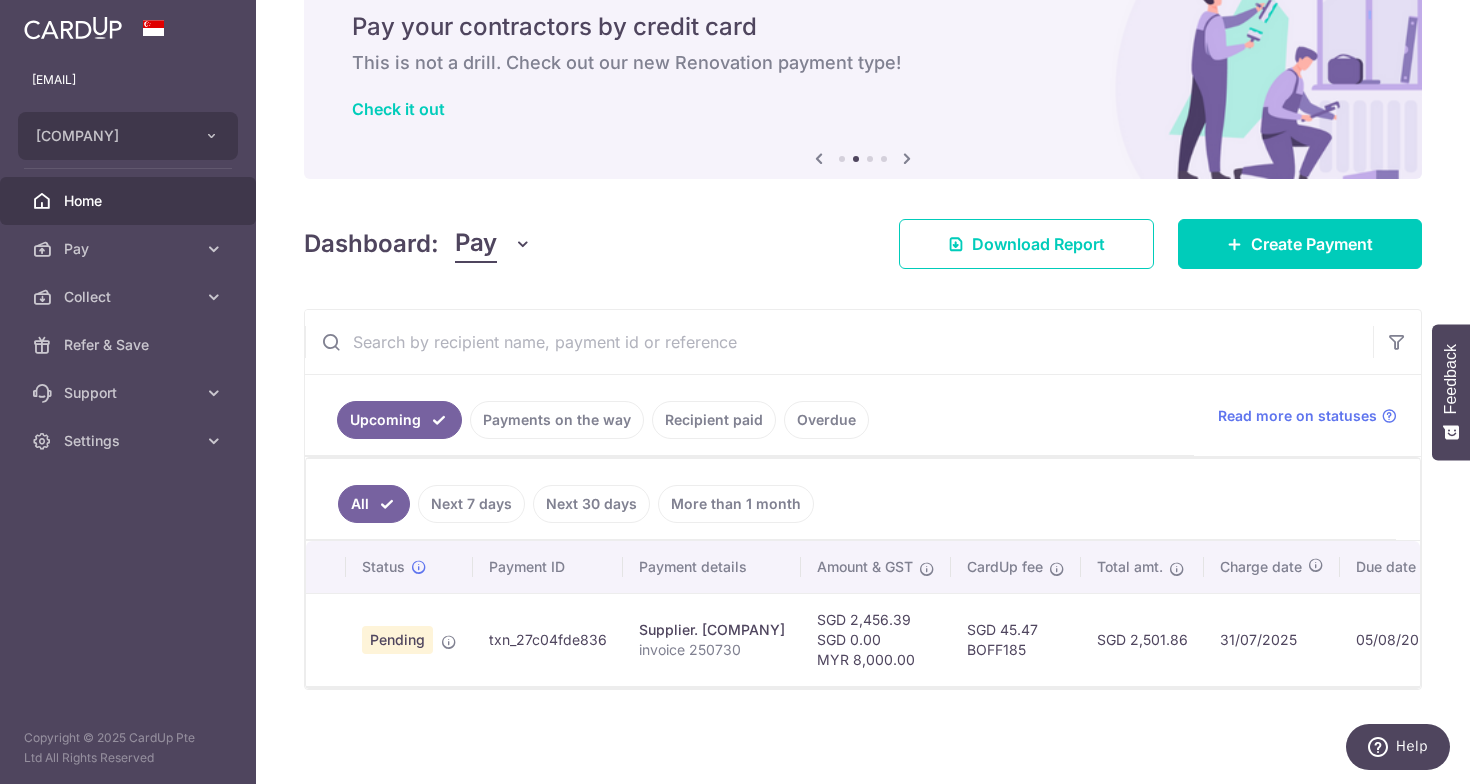 scroll, scrollTop: 0, scrollLeft: 0, axis: both 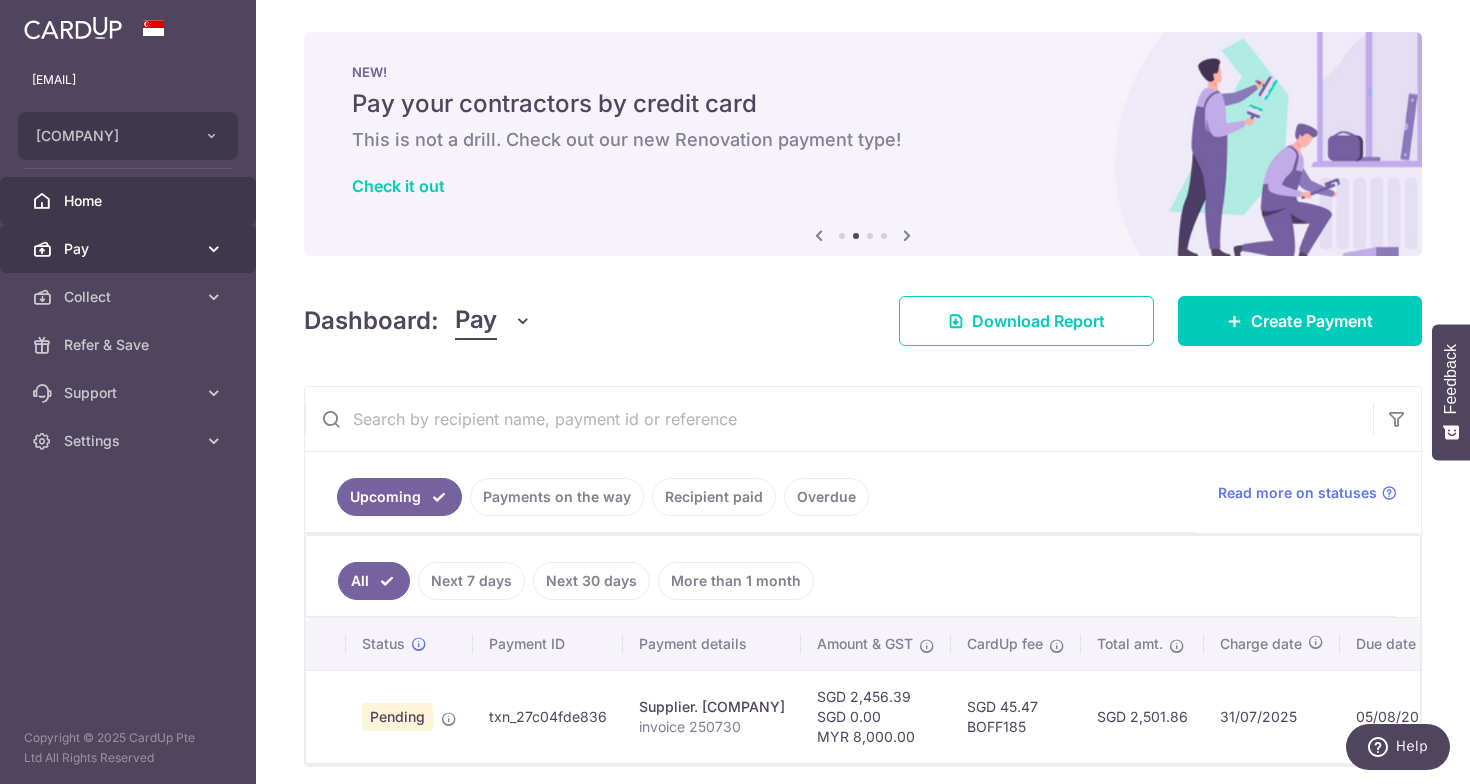 click on "Pay" at bounding box center [128, 249] 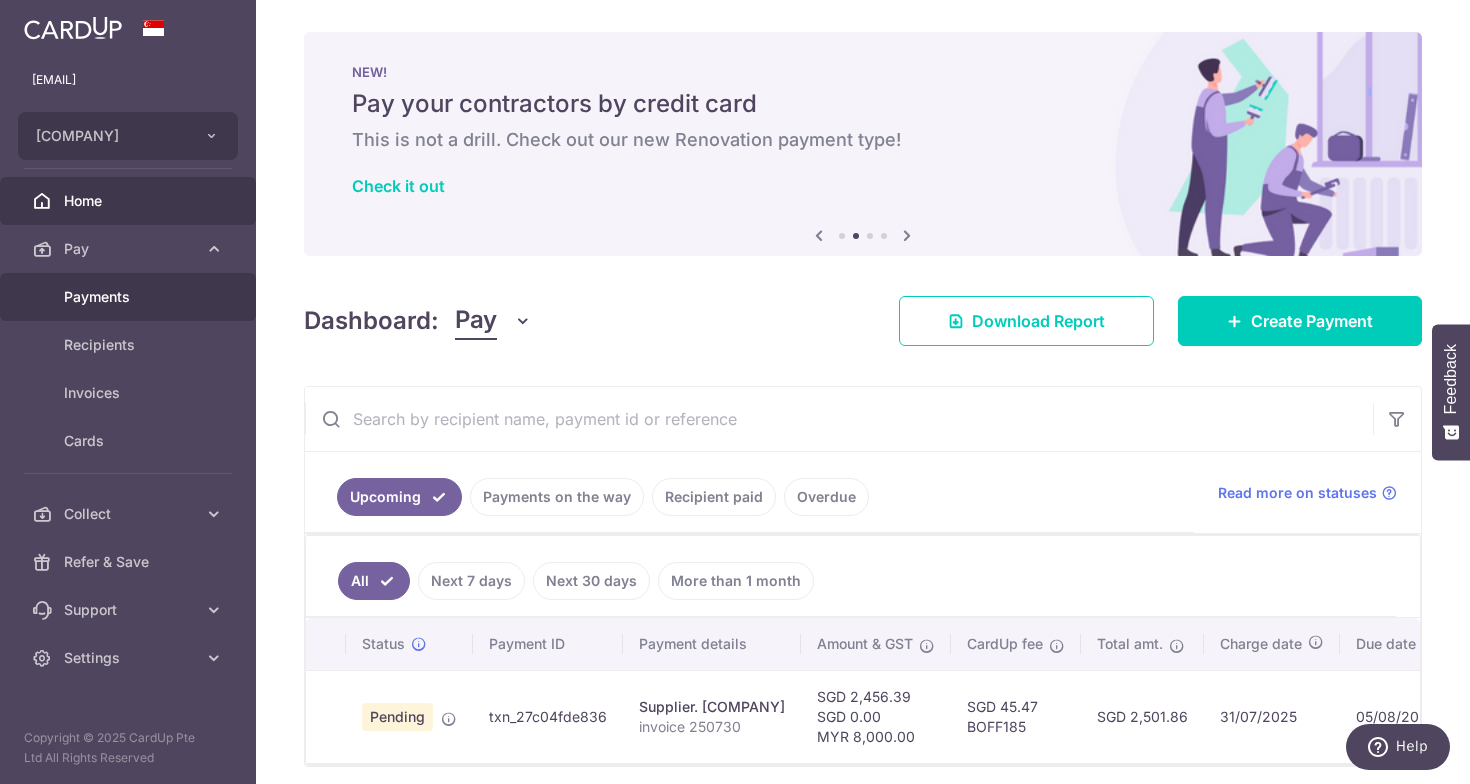click on "Payments" at bounding box center [130, 297] 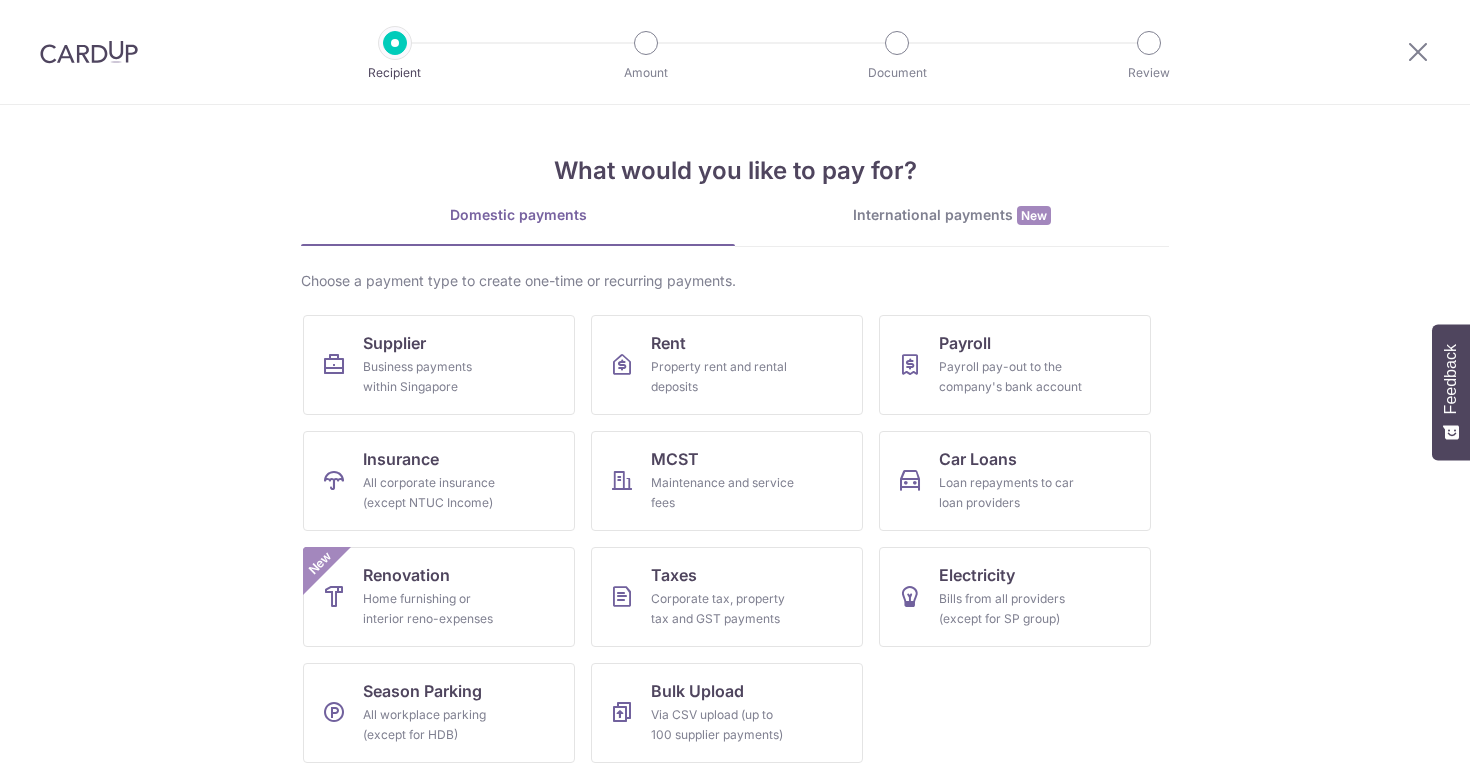 scroll, scrollTop: 0, scrollLeft: 0, axis: both 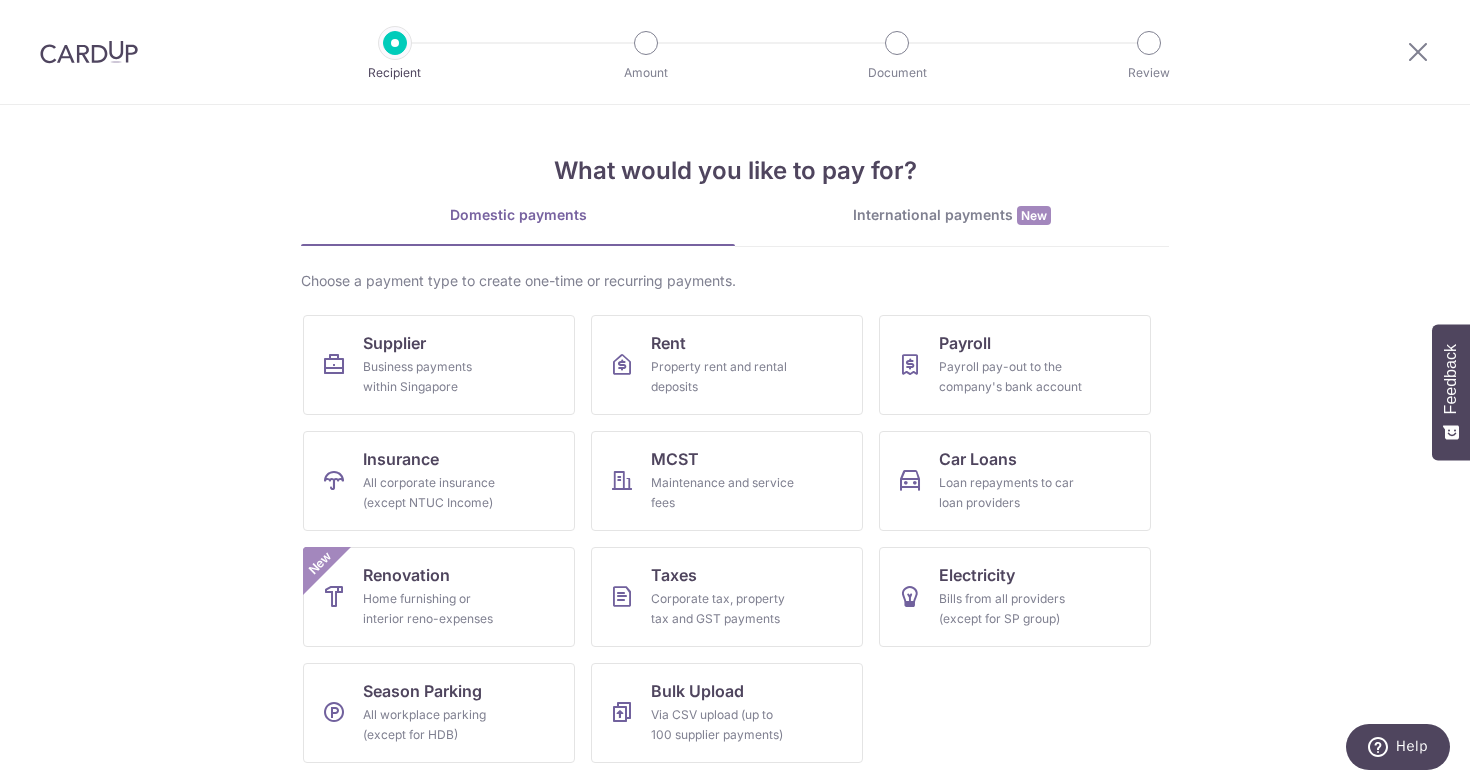 click on "International payments
New" at bounding box center (952, 215) 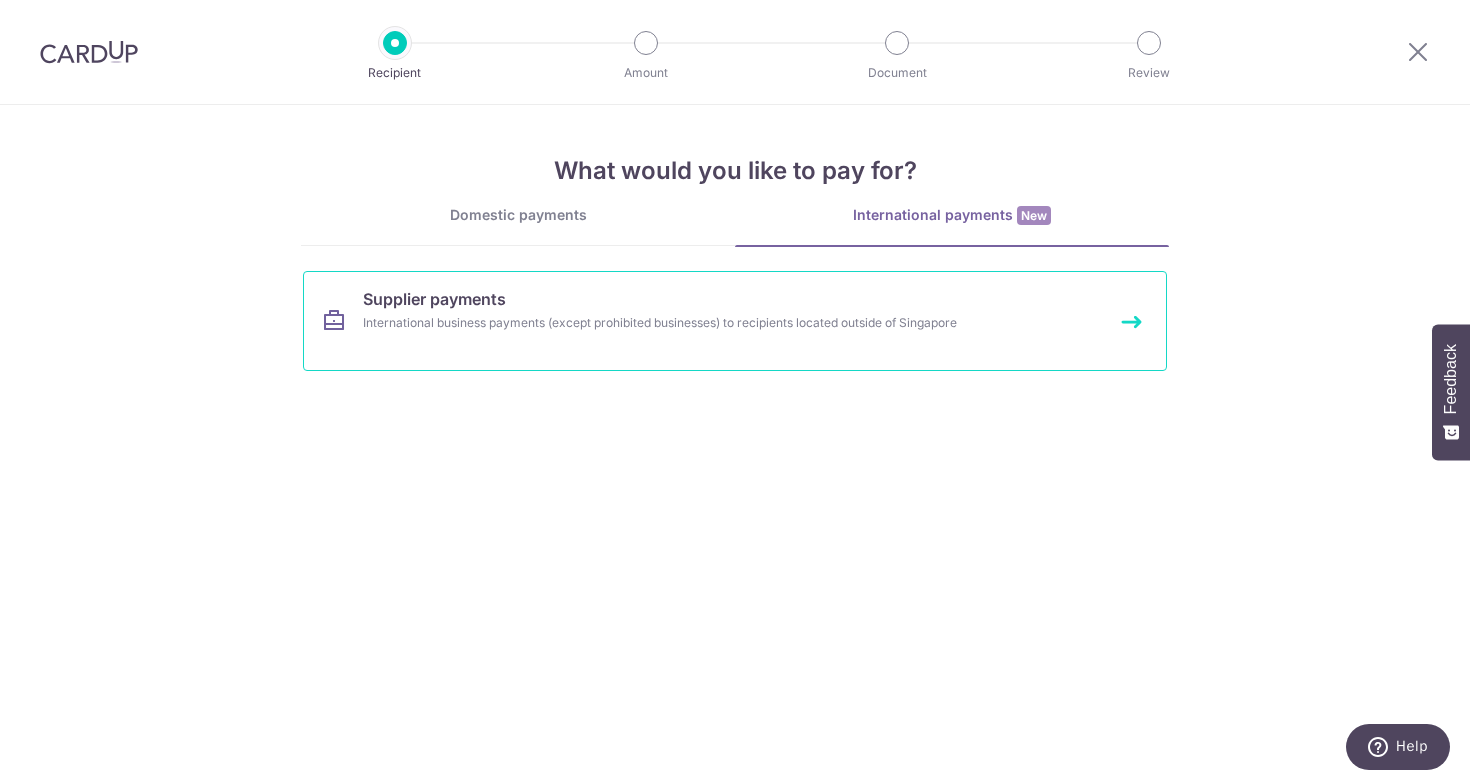 click on "Supplier payments International business payments (except prohibited businesses) to recipients located outside of Singapore" at bounding box center (735, 321) 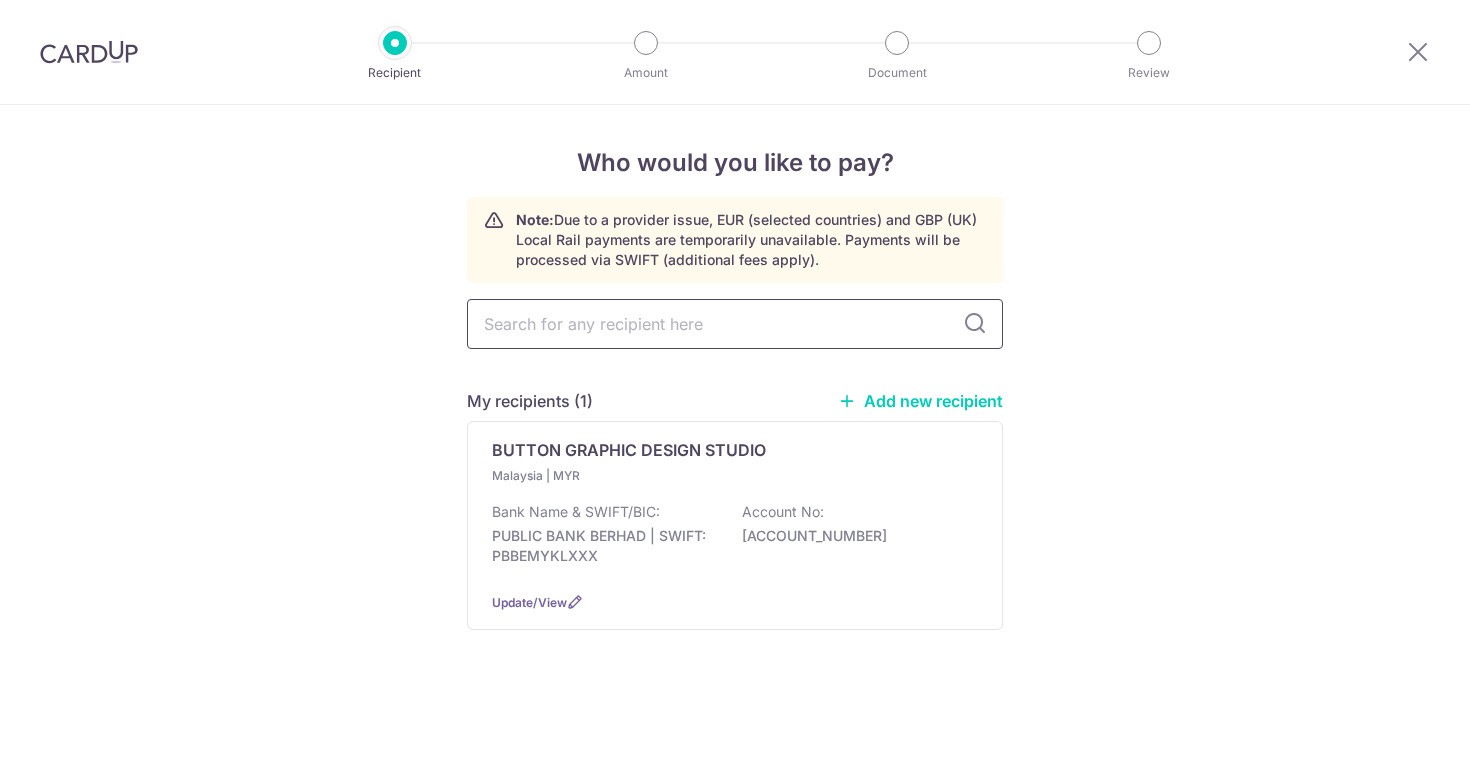 scroll, scrollTop: 0, scrollLeft: 0, axis: both 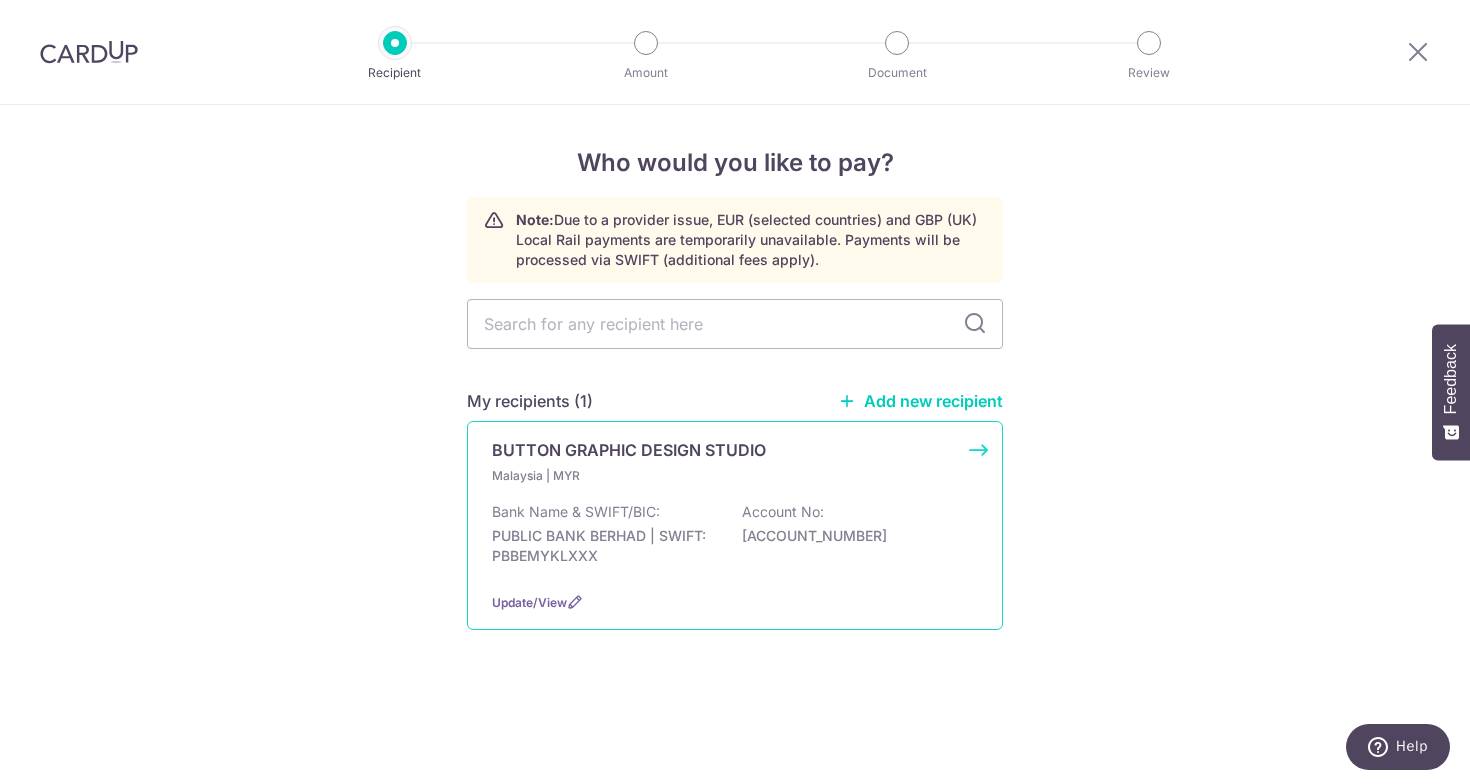 click on "BUTTON GRAPHIC DESIGN STUDIO
[COUNTRY] | MYR
Bank Name & SWIFT/BIC:
PUBLIC BANK BERHAD | SWIFT: [SWIFT]
Account No:
[ACCOUNT_NUMBER]
Update/View" at bounding box center [735, 525] 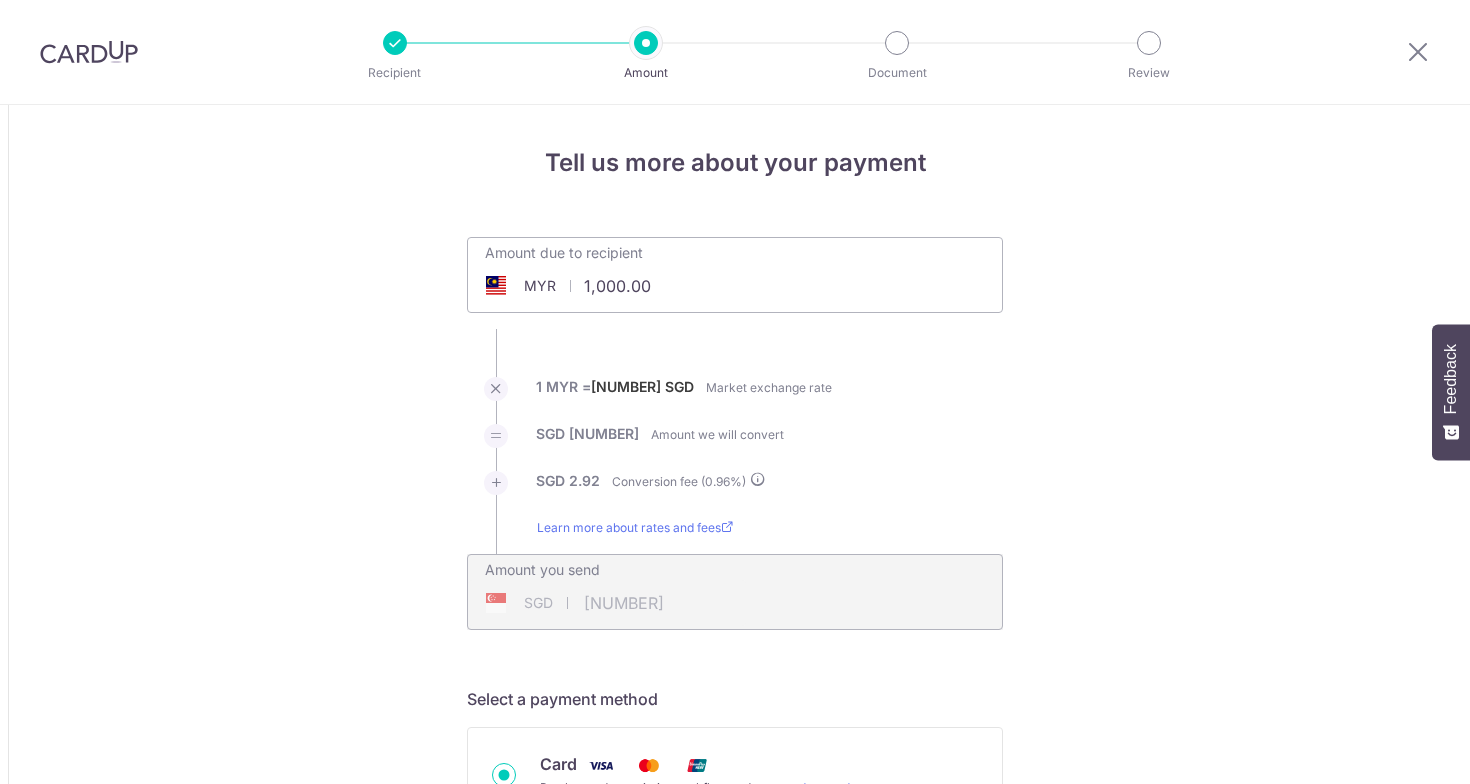 scroll, scrollTop: 0, scrollLeft: 0, axis: both 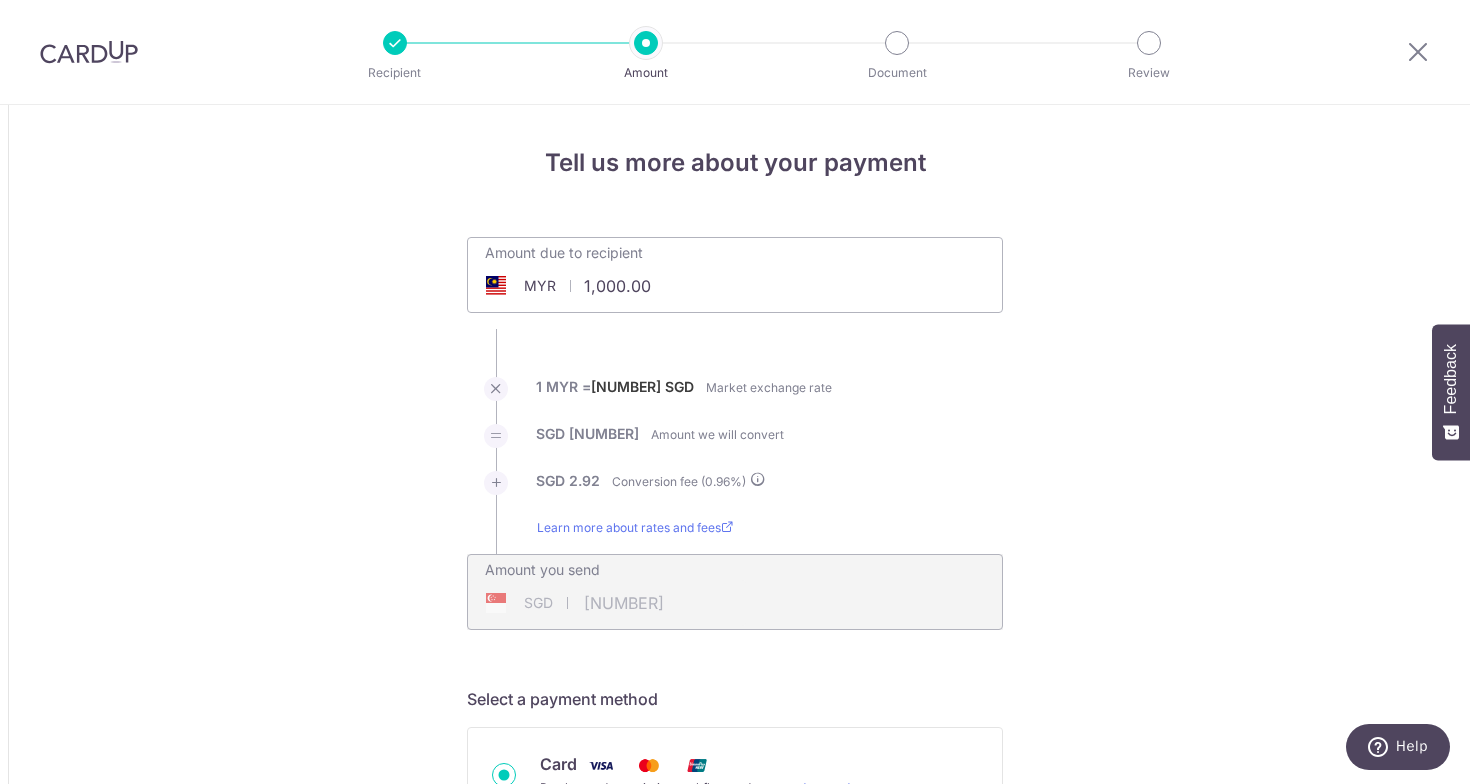 drag, startPoint x: 670, startPoint y: 296, endPoint x: 665, endPoint y: 200, distance: 96.13012 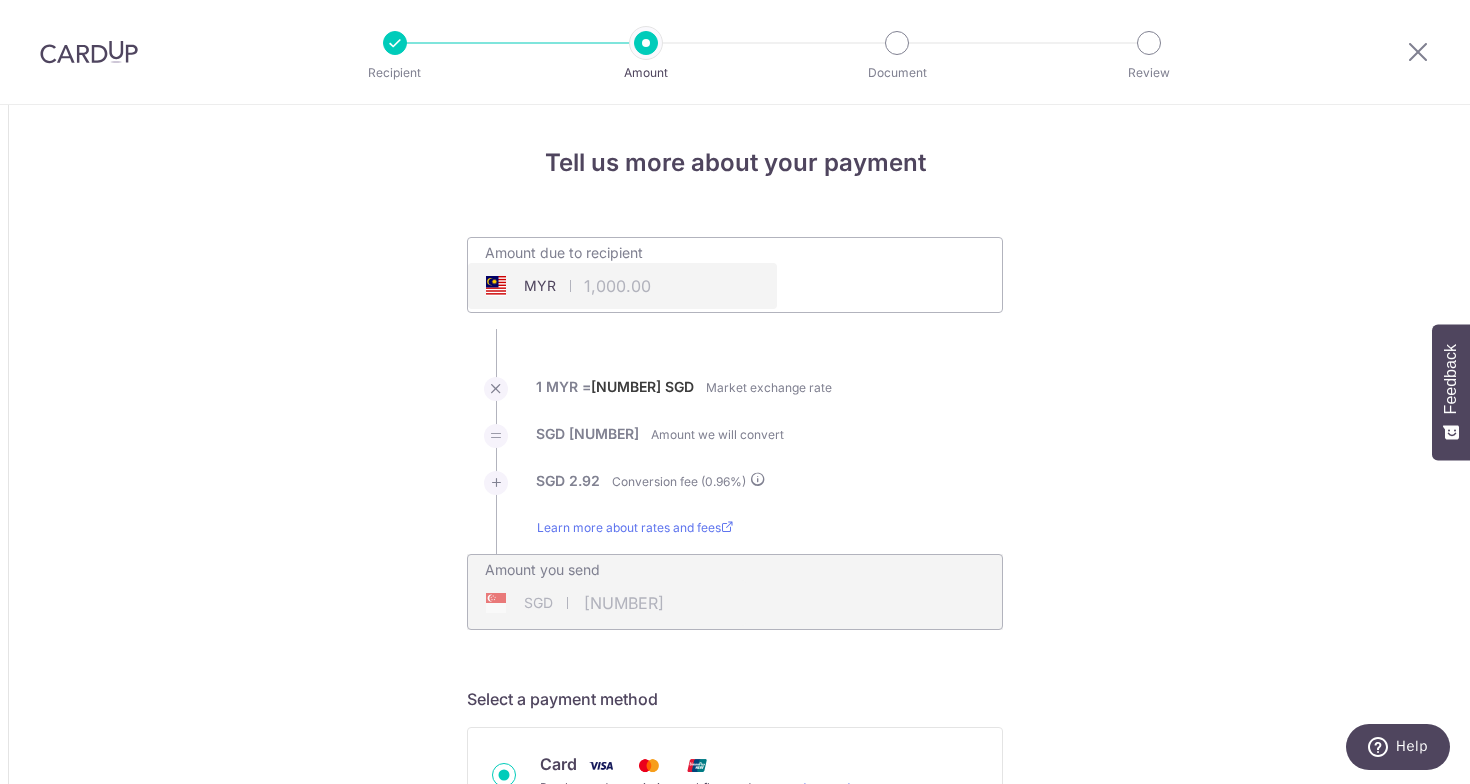 type on "1,000.00" 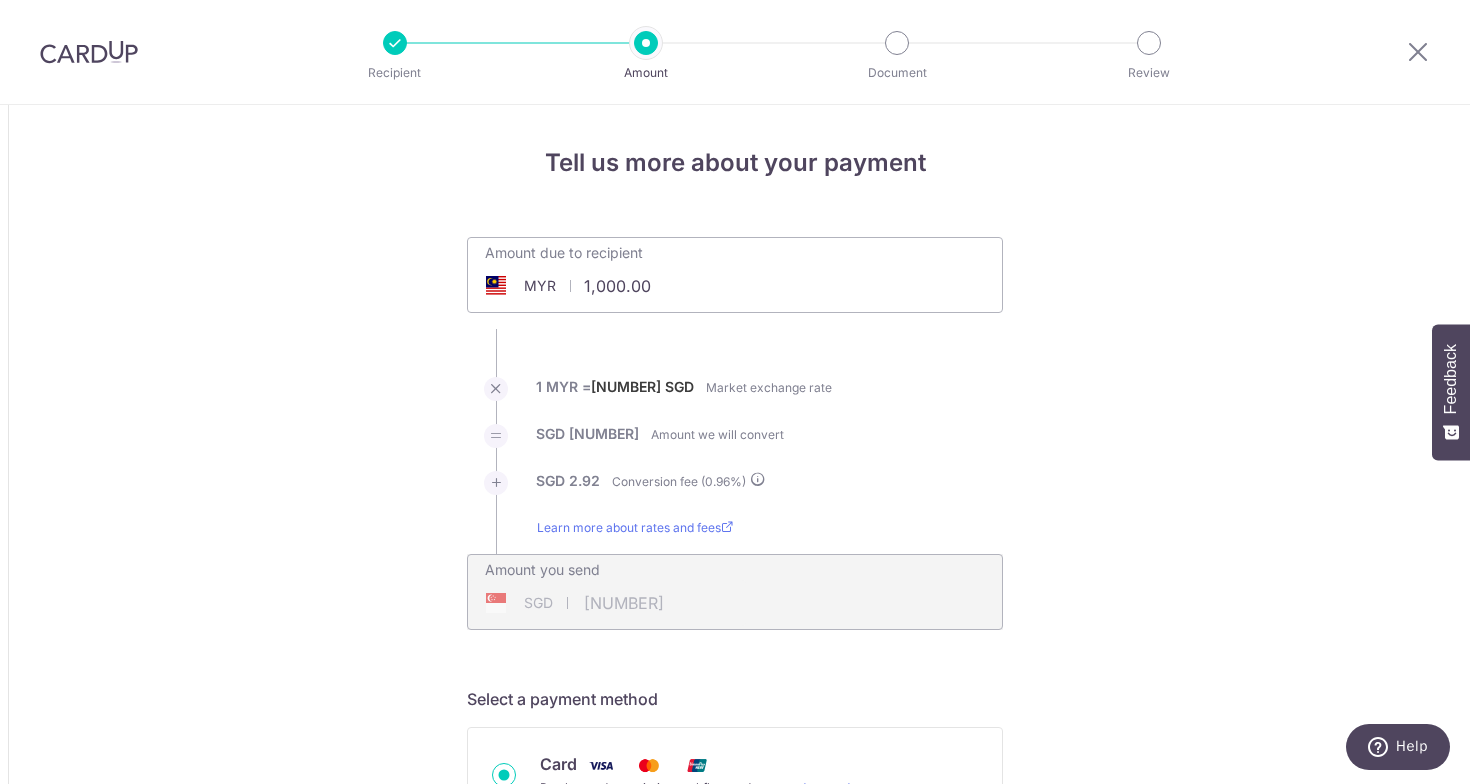 drag, startPoint x: 692, startPoint y: 290, endPoint x: 690, endPoint y: 95, distance: 195.01025 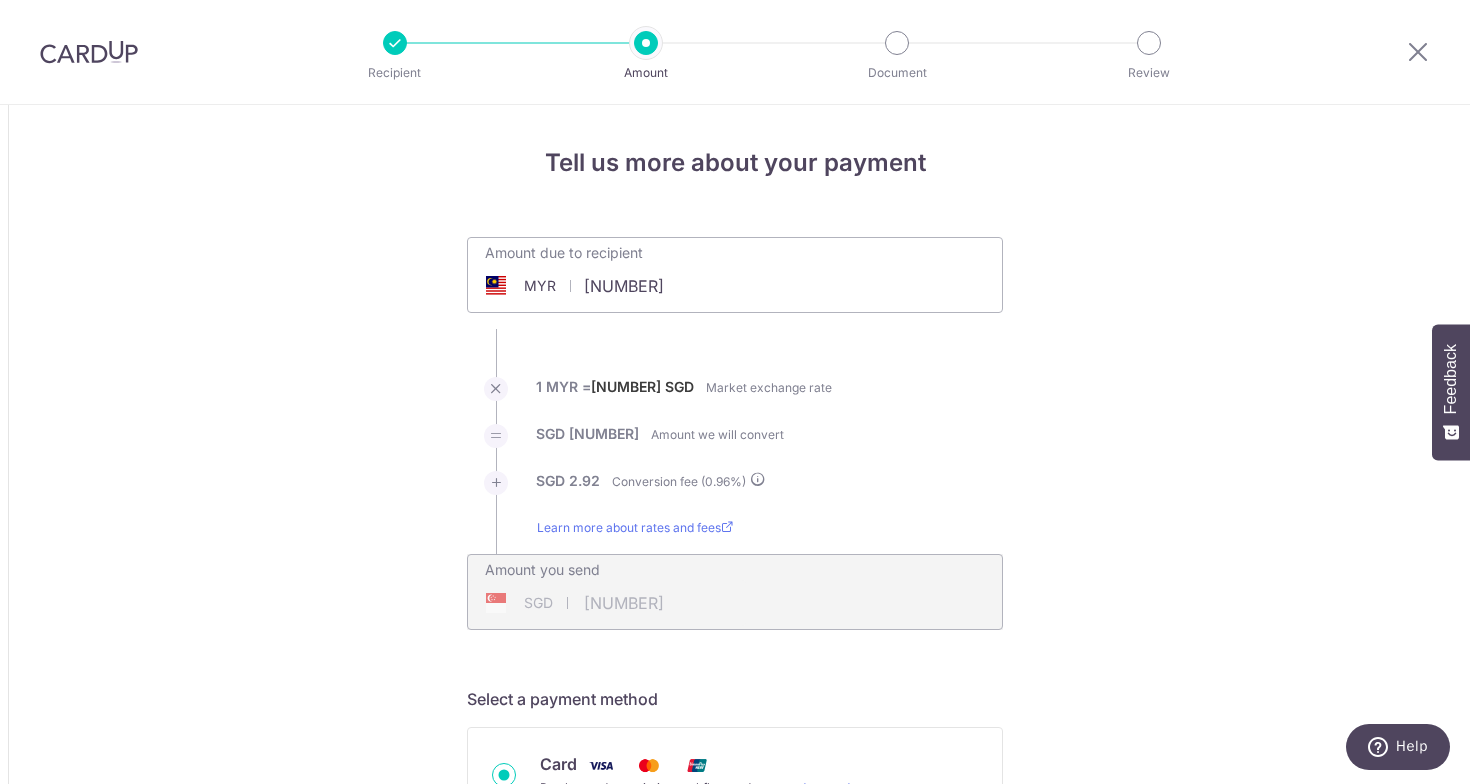 type on "1,895.00" 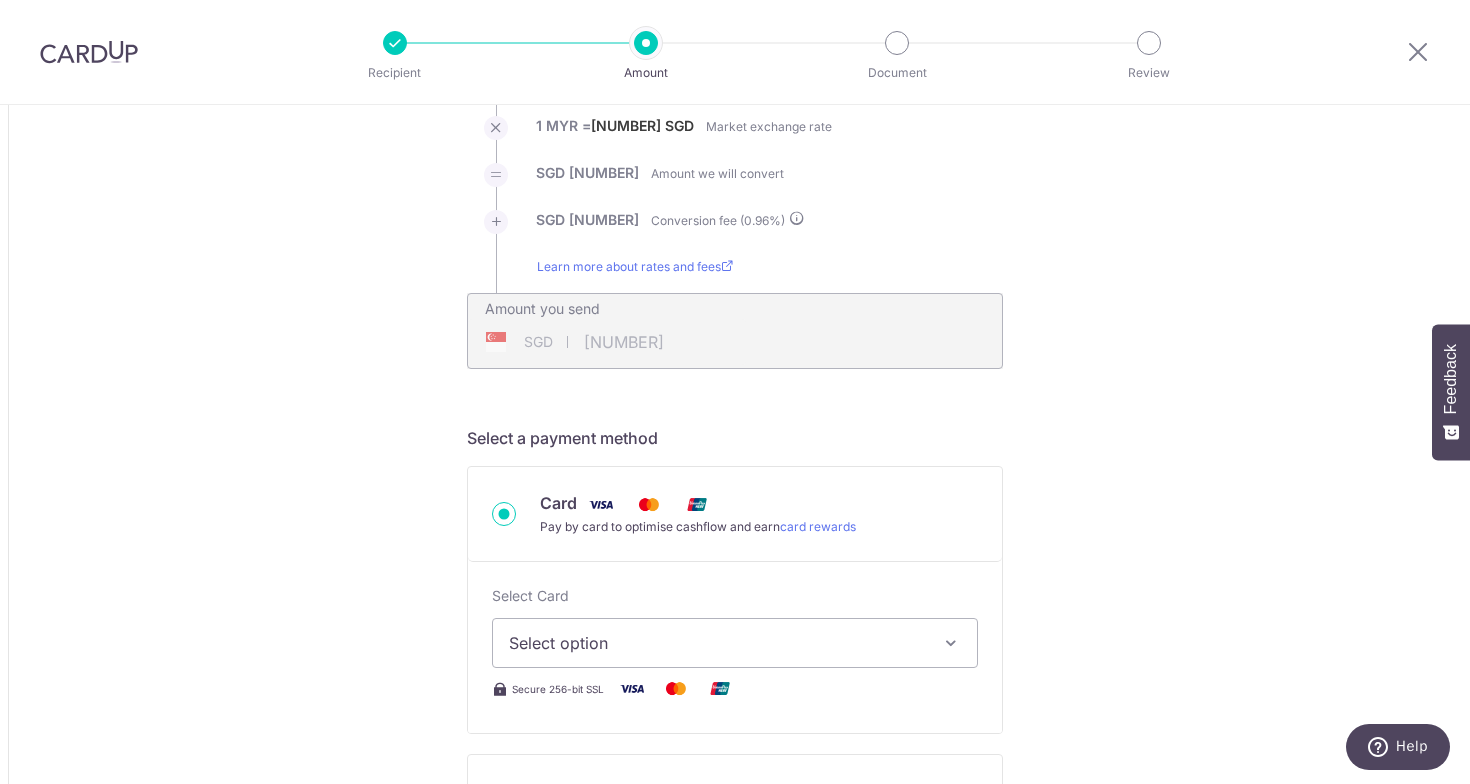 scroll, scrollTop: 287, scrollLeft: 0, axis: vertical 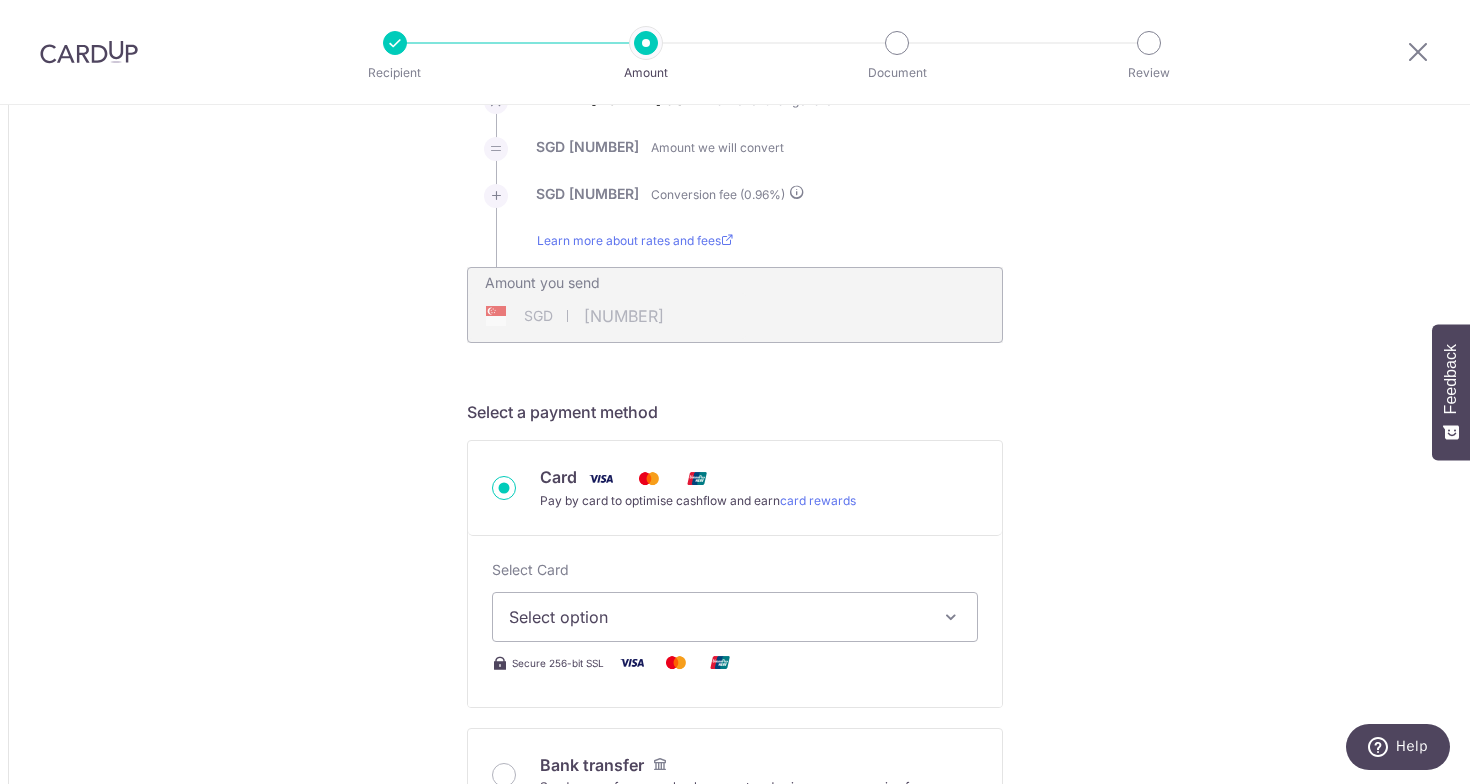 click on "Select option" at bounding box center [717, 617] 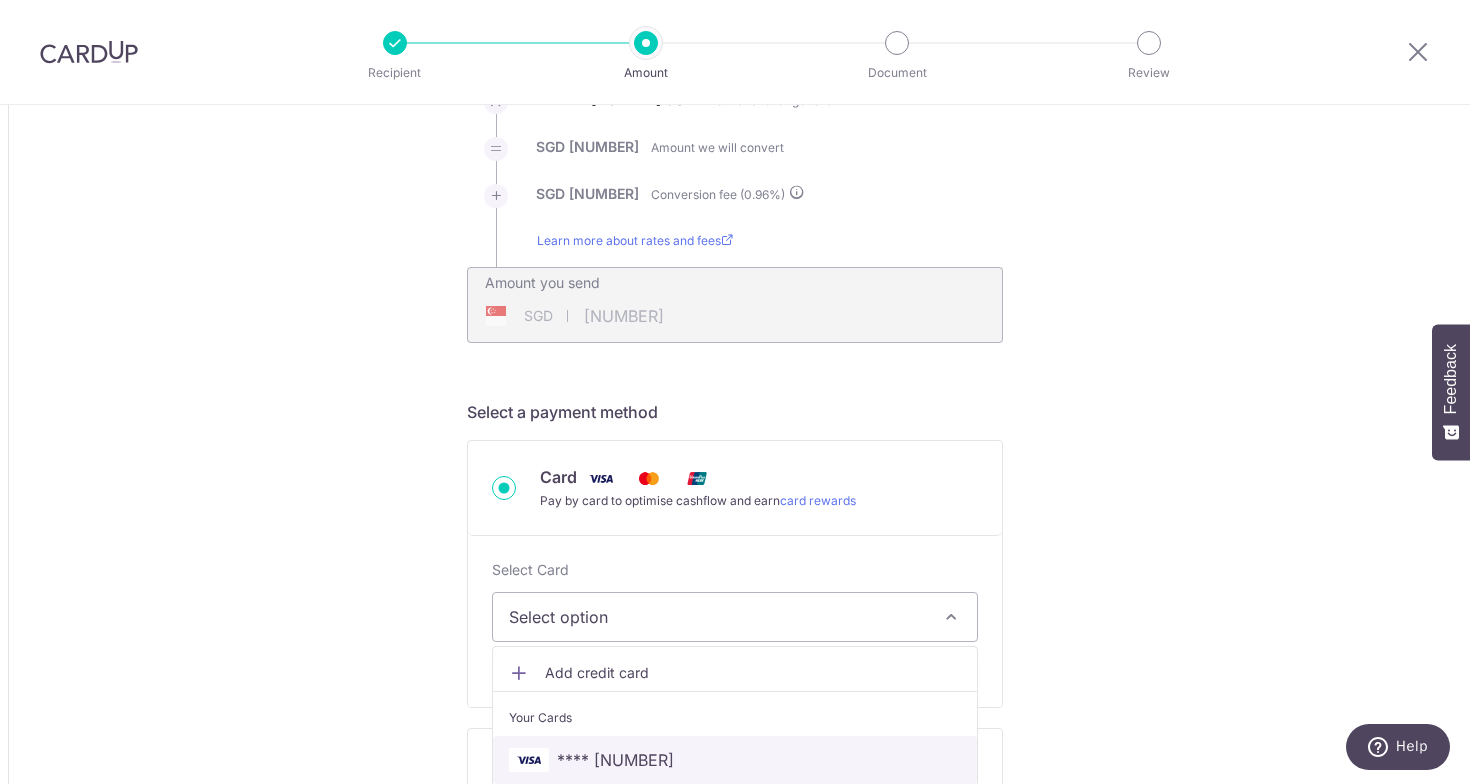 click on "**** 7365" at bounding box center [735, 760] 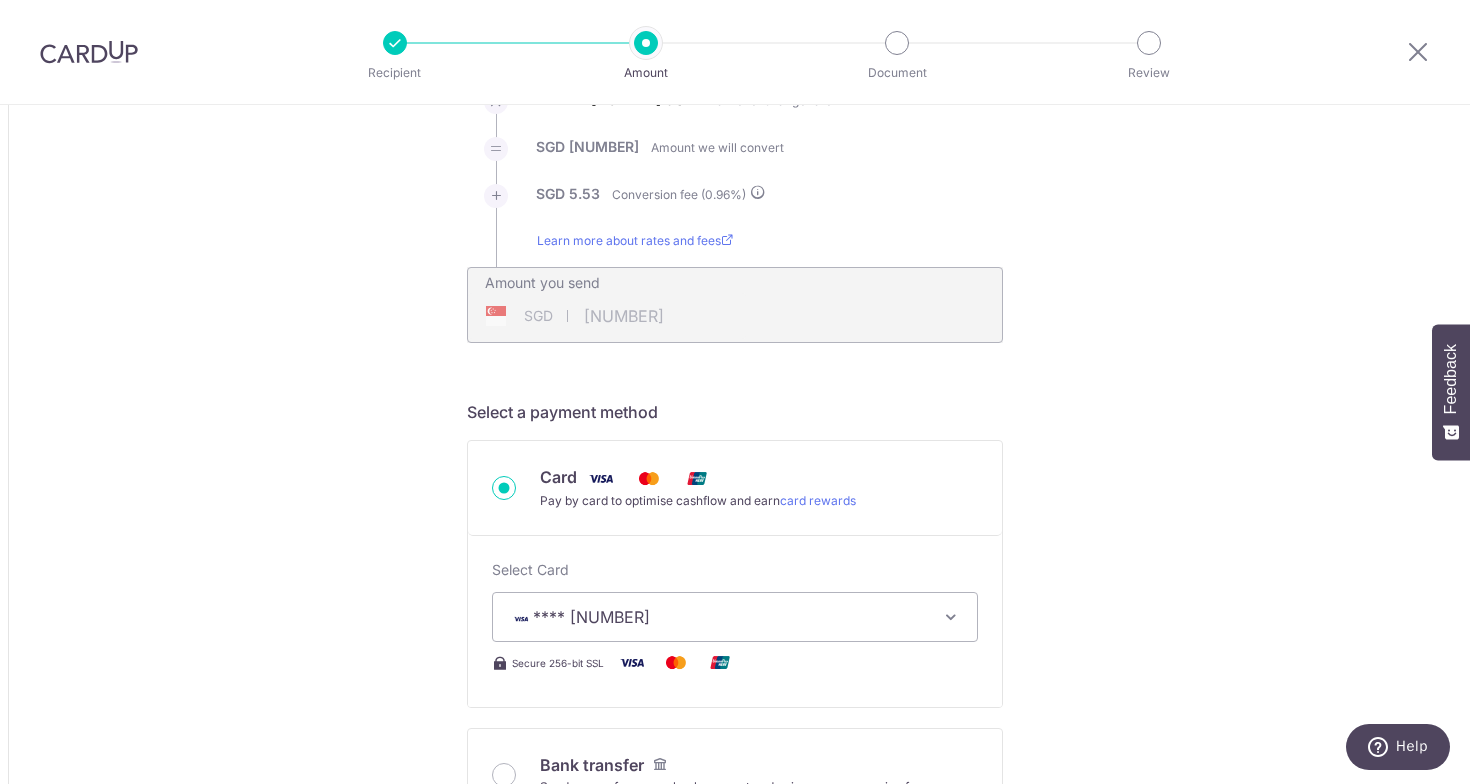 type on "1,895.00" 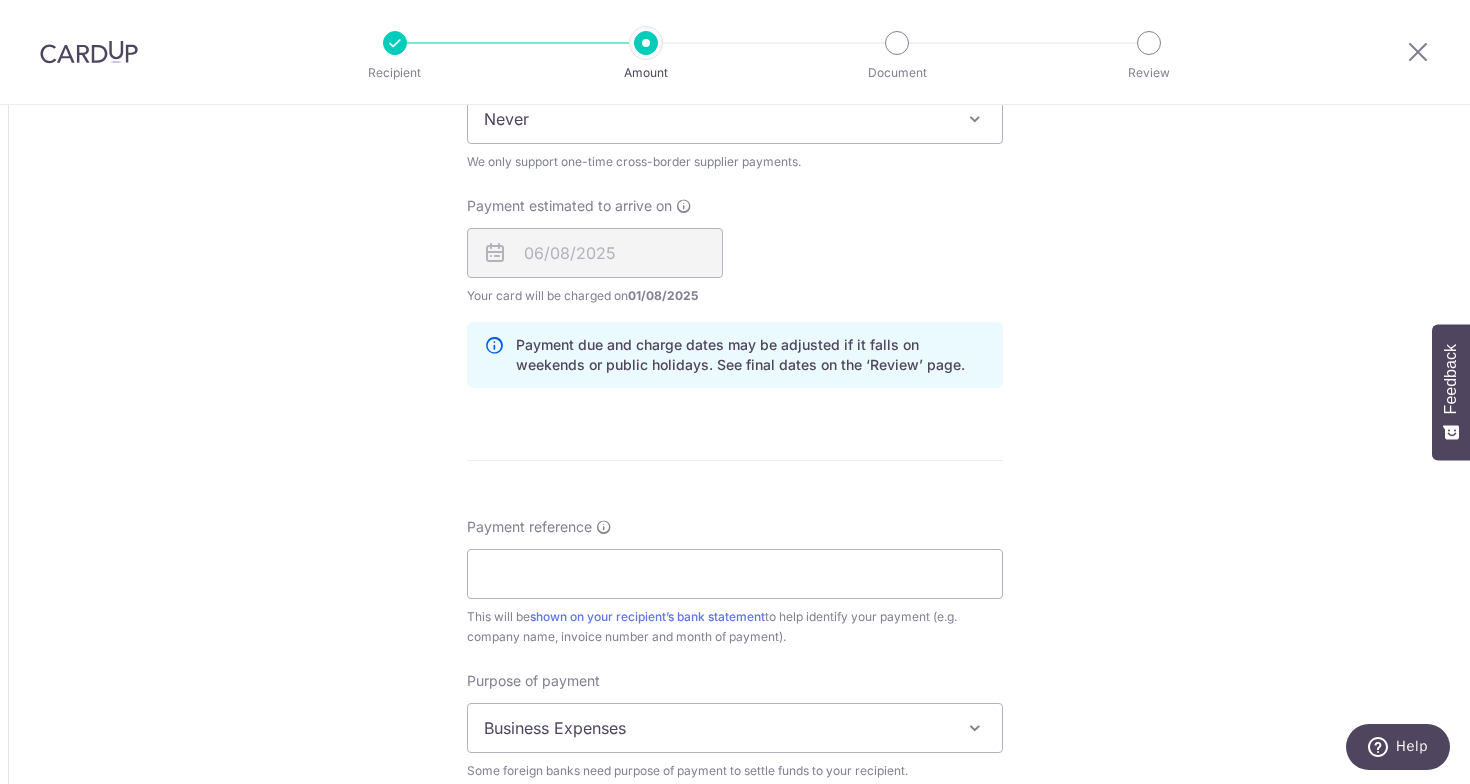scroll, scrollTop: 1383, scrollLeft: 0, axis: vertical 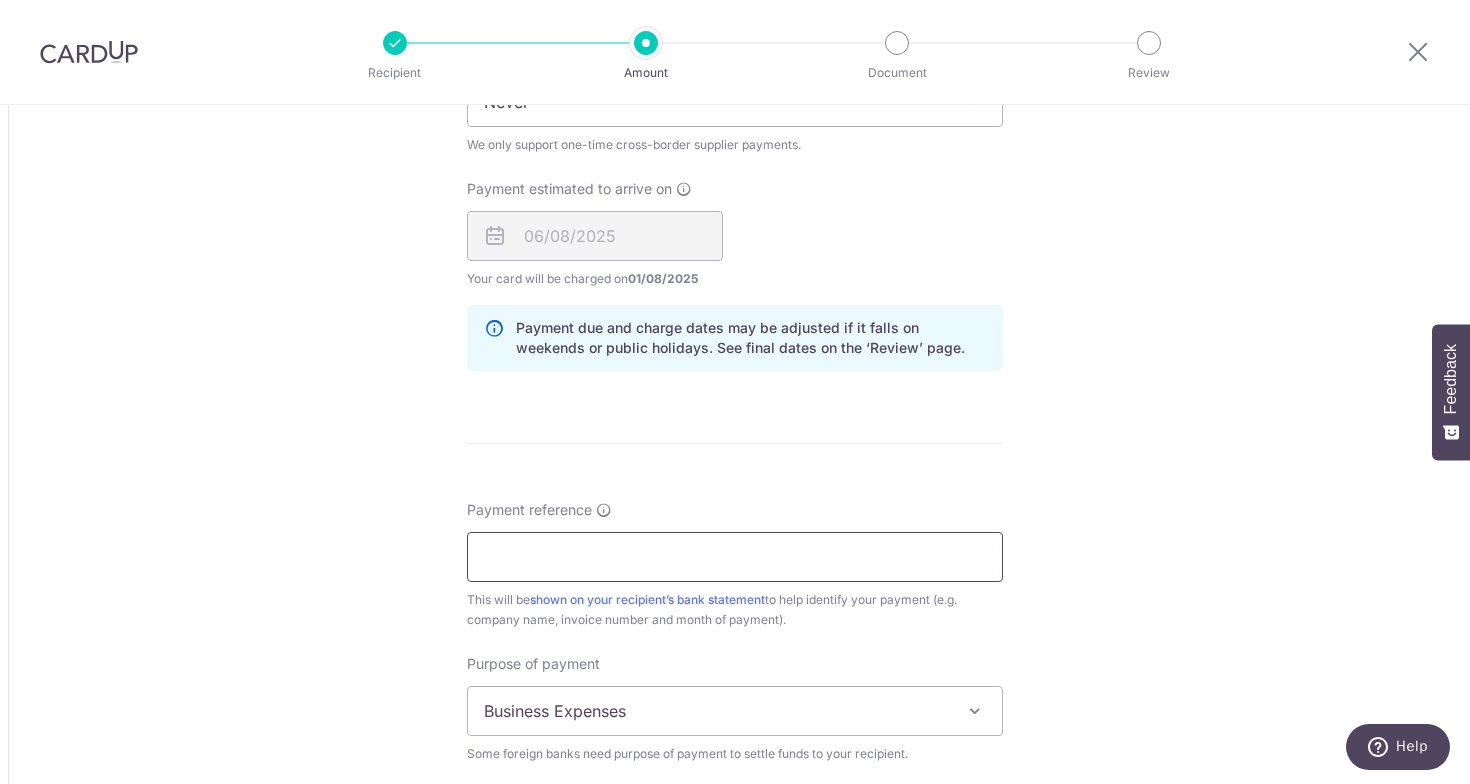 click on "Payment reference" at bounding box center [735, 557] 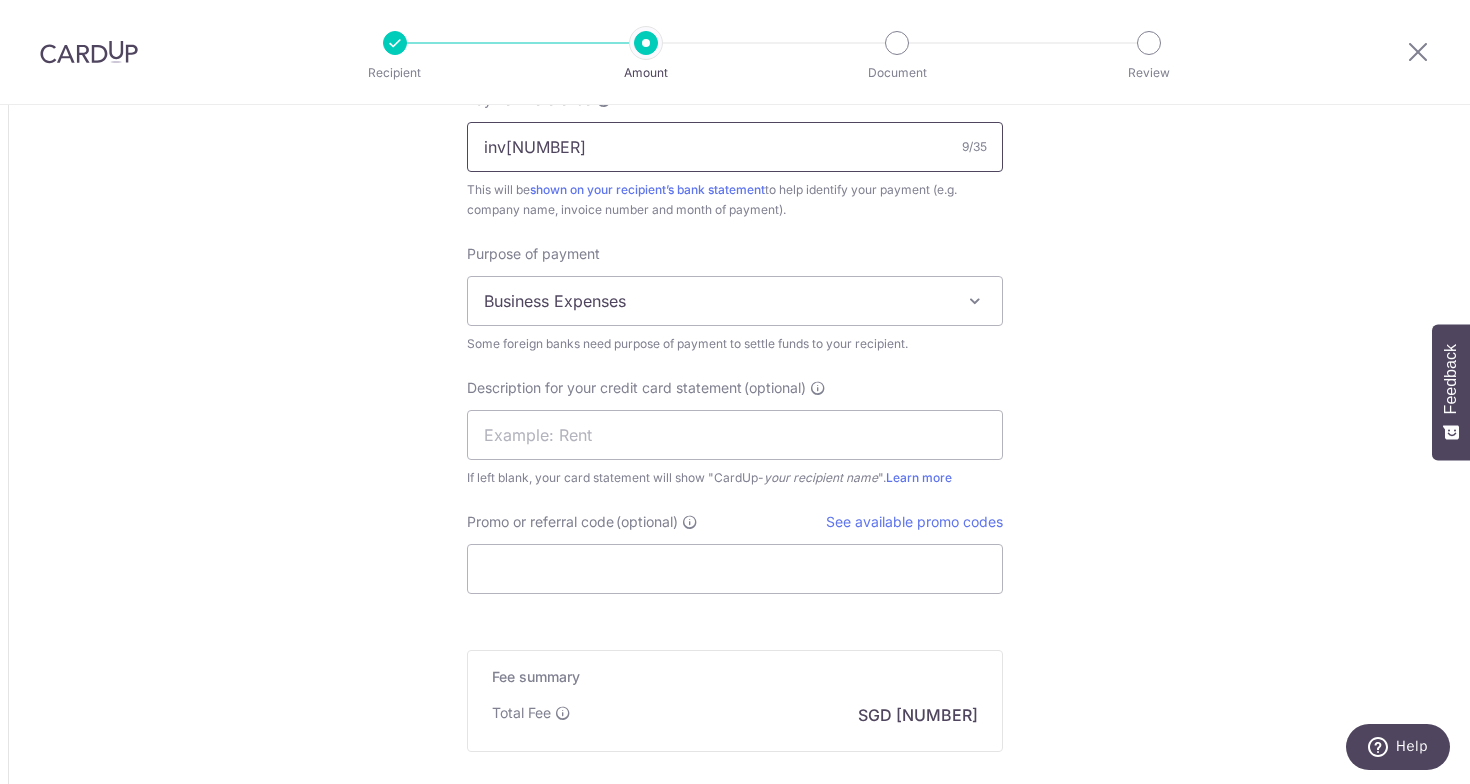 scroll, scrollTop: 1794, scrollLeft: 0, axis: vertical 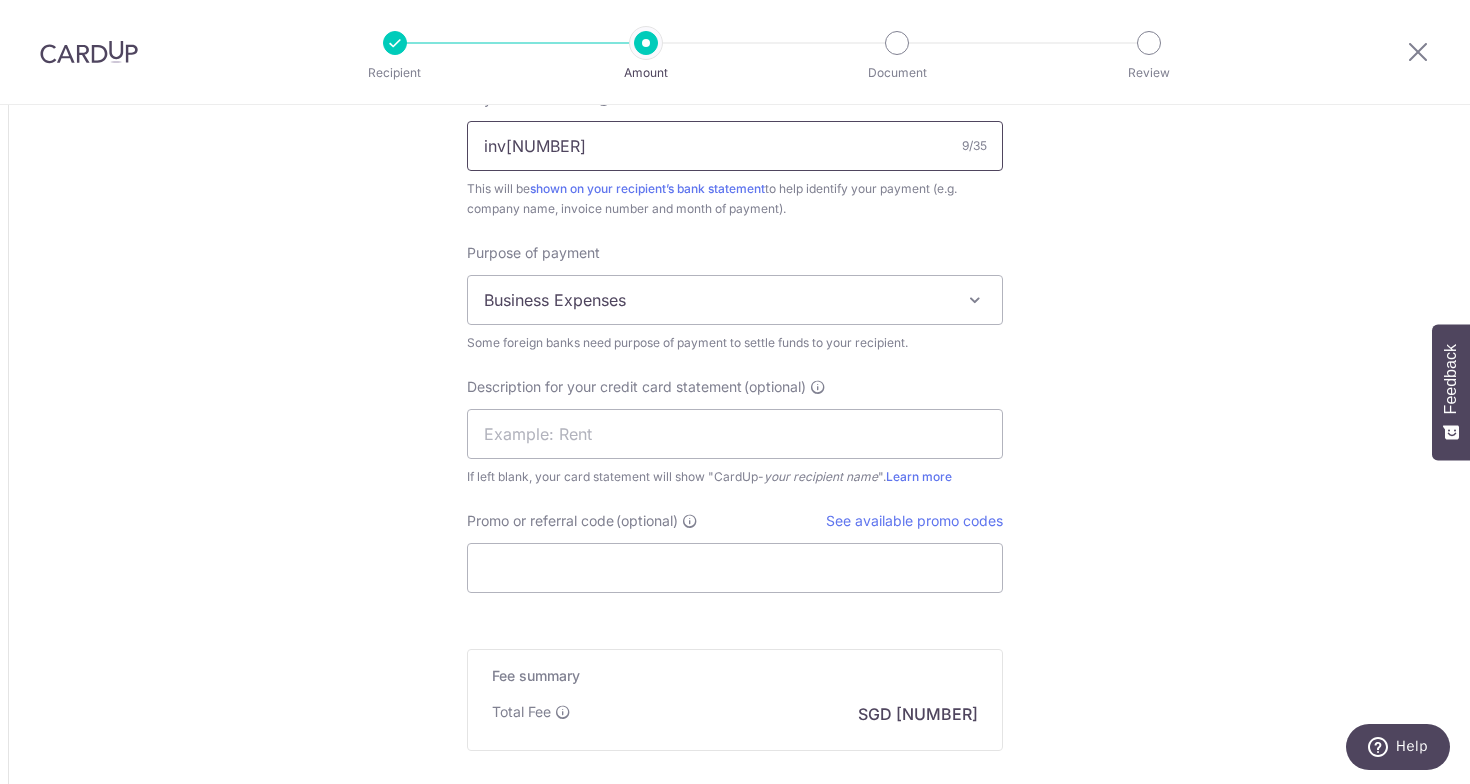 drag, startPoint x: 613, startPoint y: 143, endPoint x: 618, endPoint y: 112, distance: 31.400637 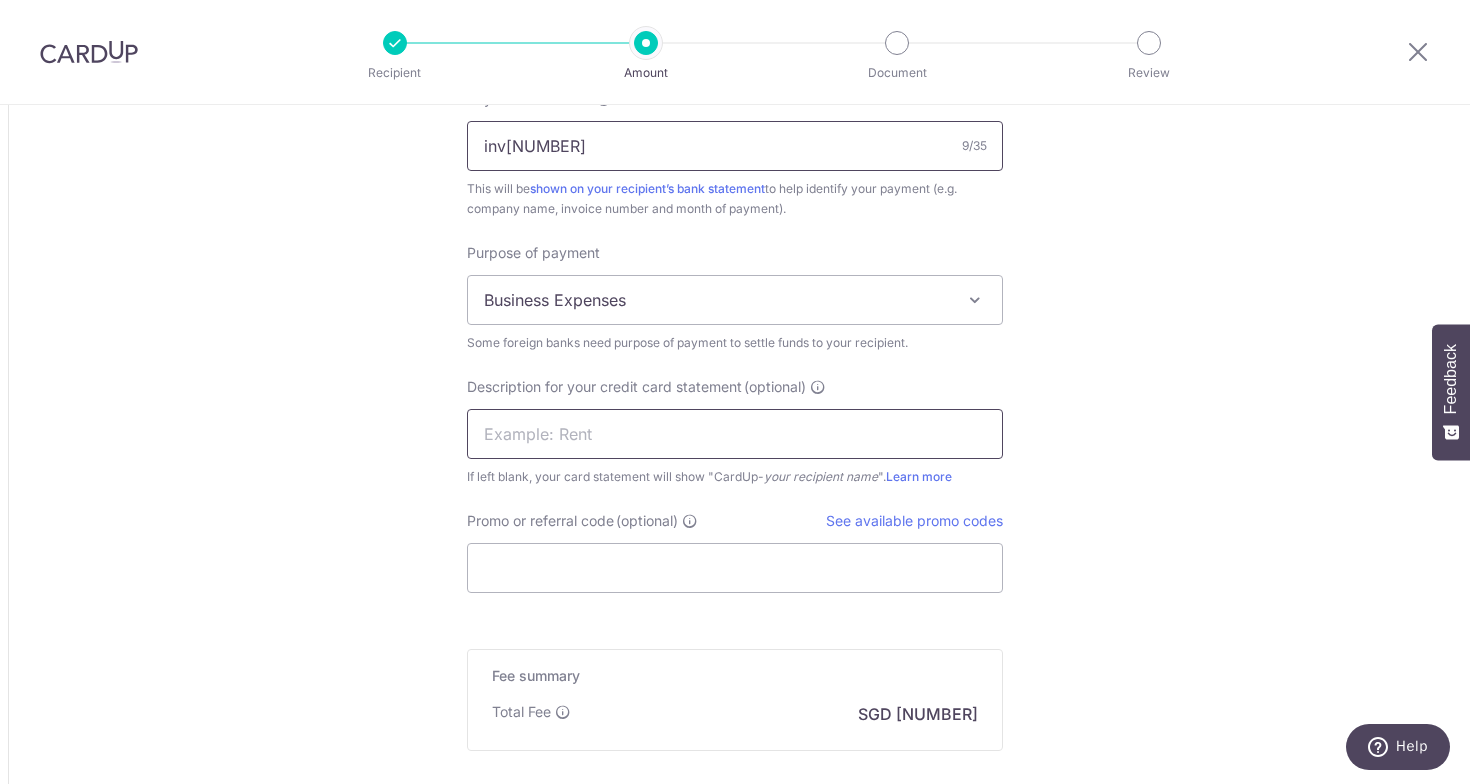 type on "inv250727" 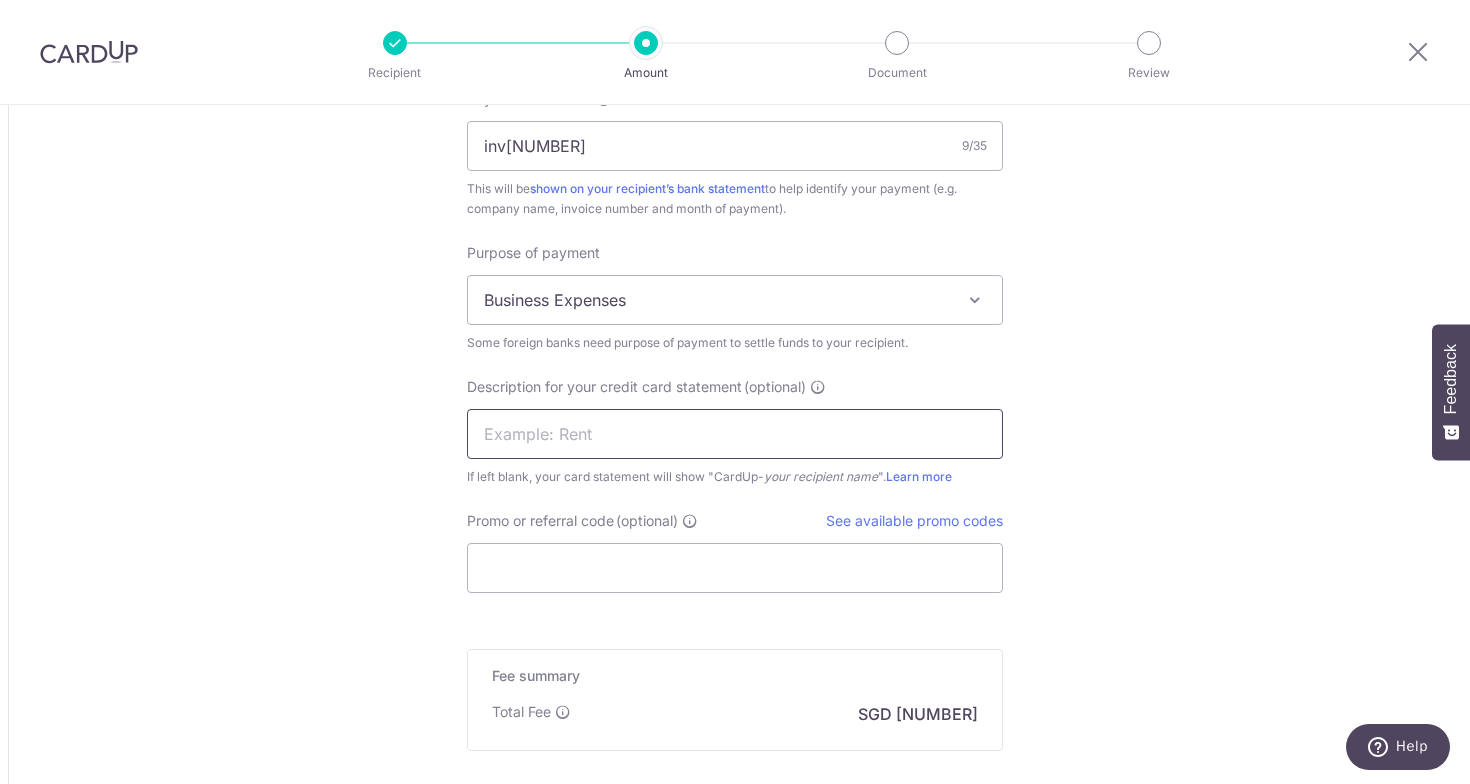click at bounding box center (735, 434) 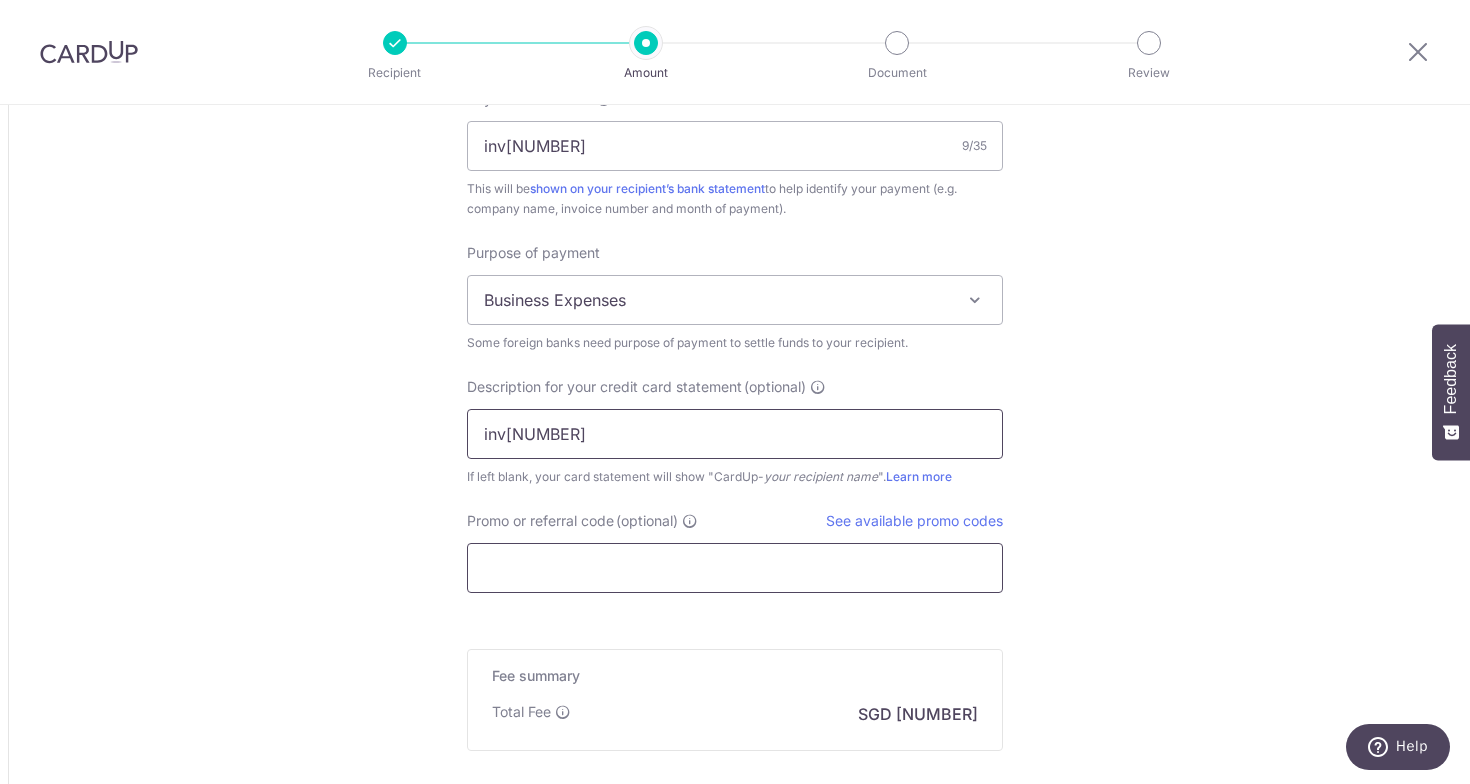 type on "inv250727" 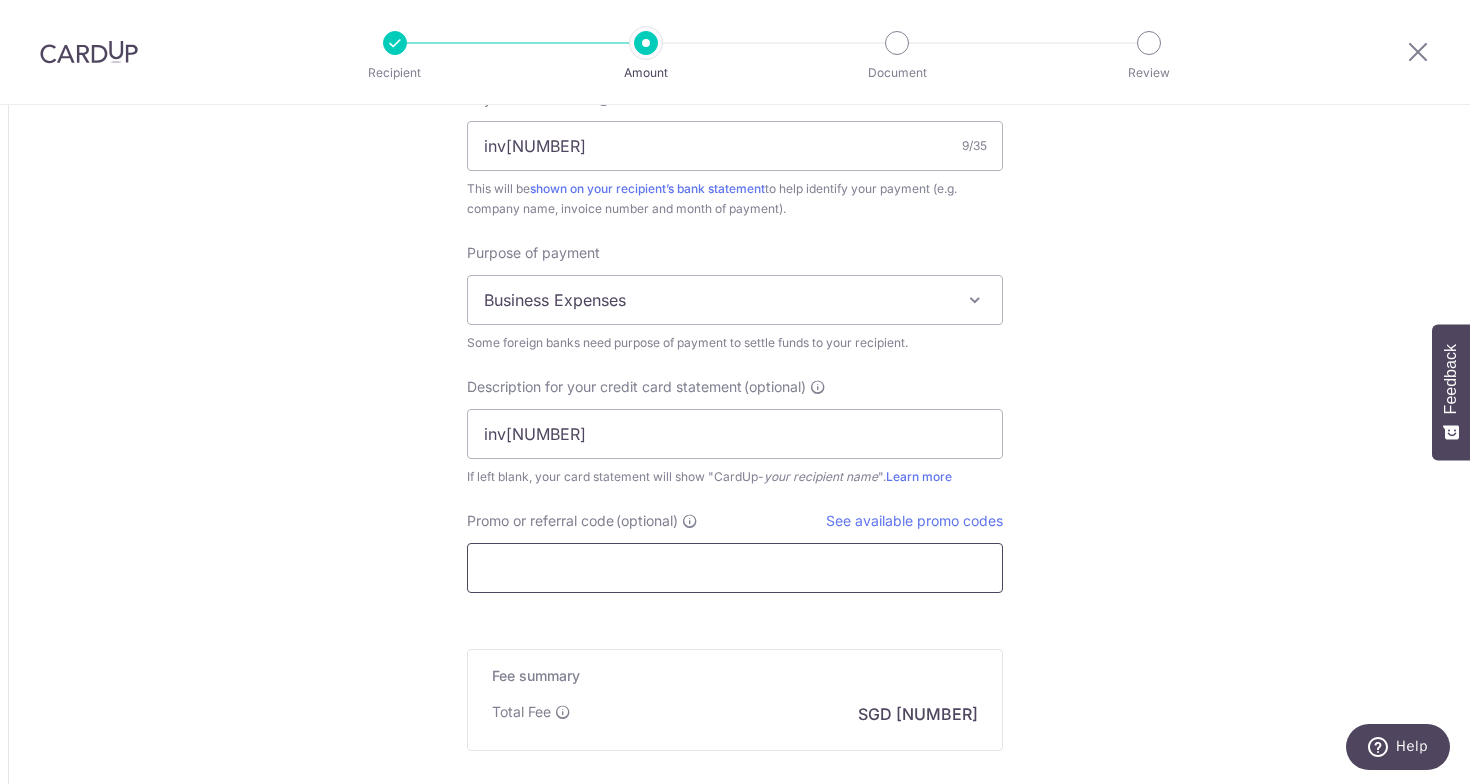 click on "Promo or referral code
(optional)" at bounding box center (735, 568) 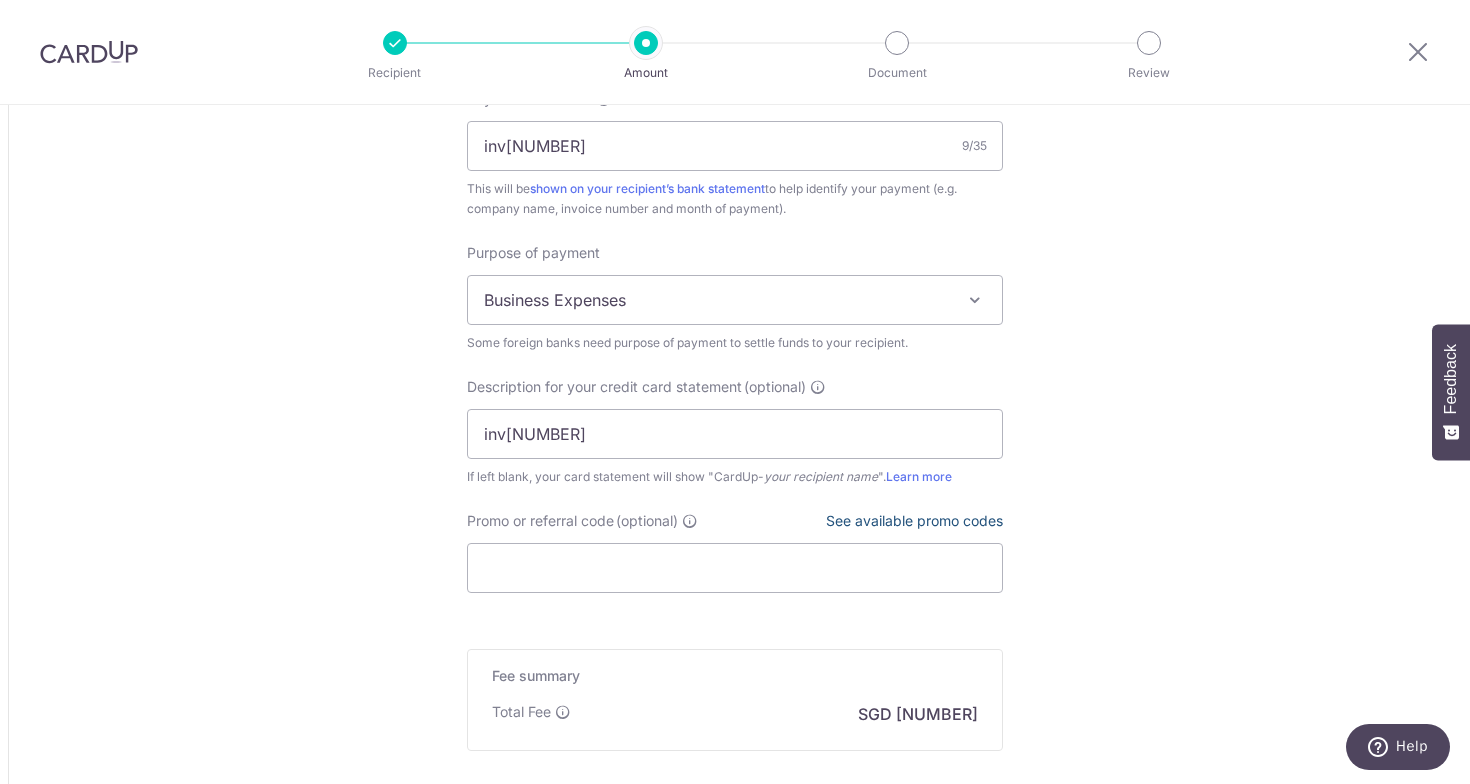 click on "See available promo codes" at bounding box center (914, 520) 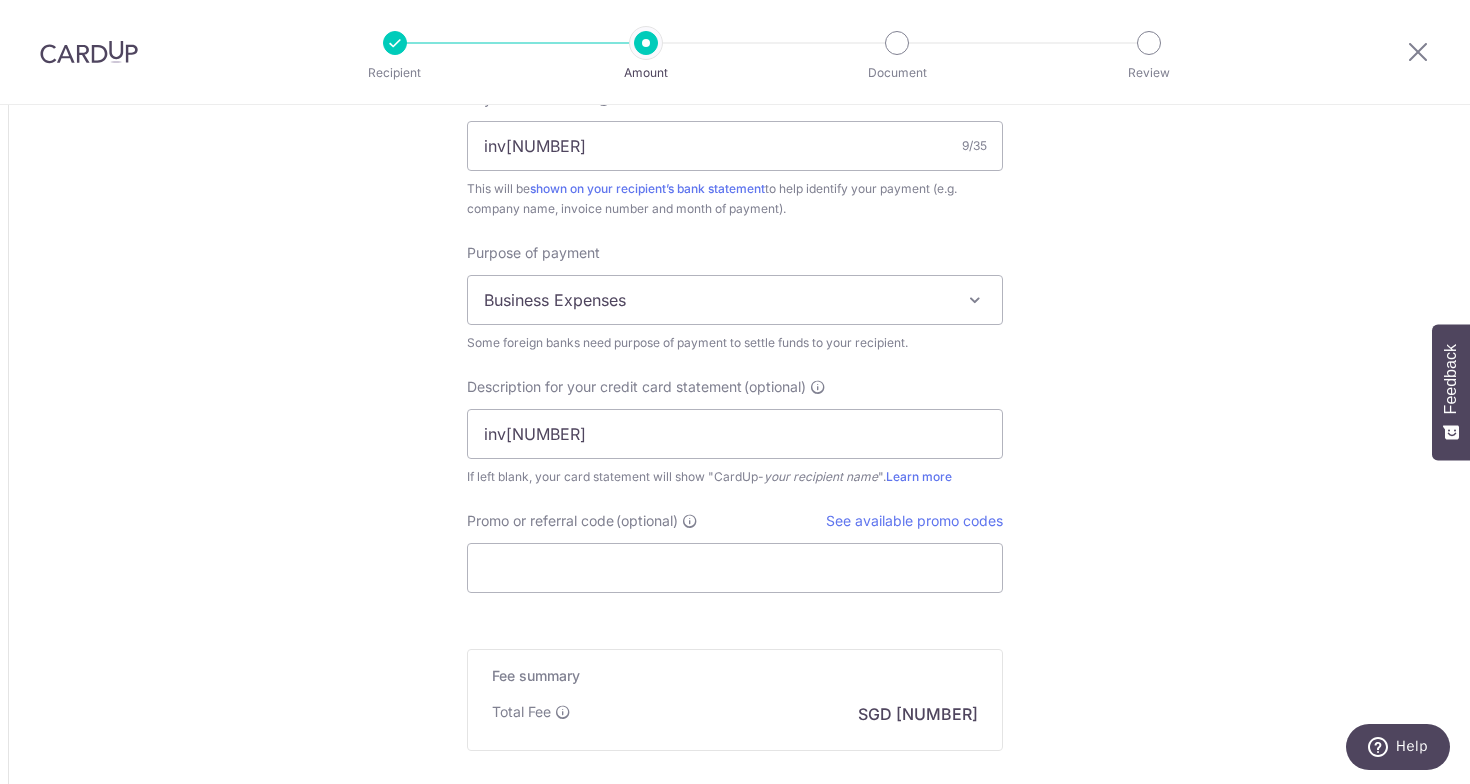click on "Promo or referral code
(optional)
See available promo codes
The discounted fee will be shown on the review step, right before you create your payments.
Add" at bounding box center (735, 552) 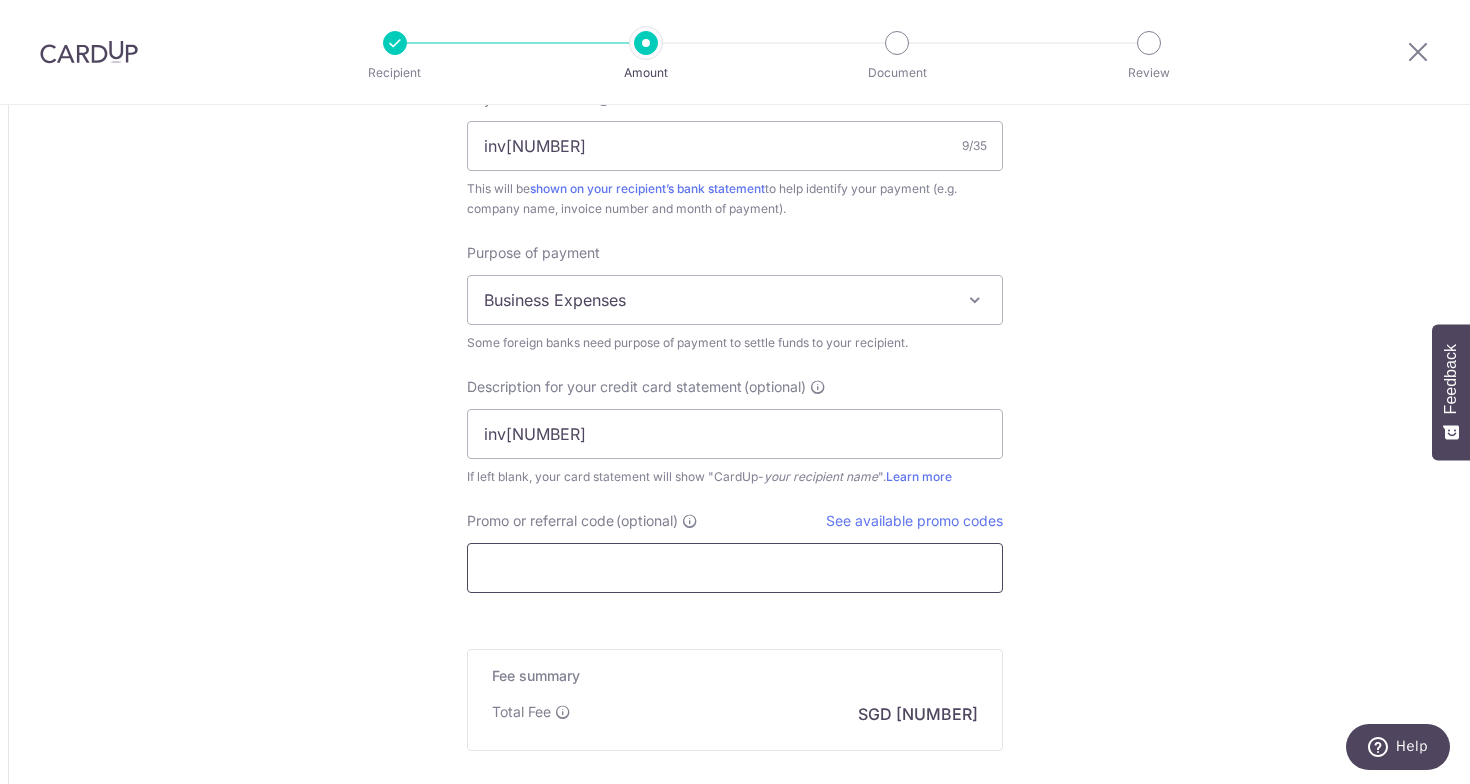 click on "Promo or referral code
(optional)" at bounding box center (735, 568) 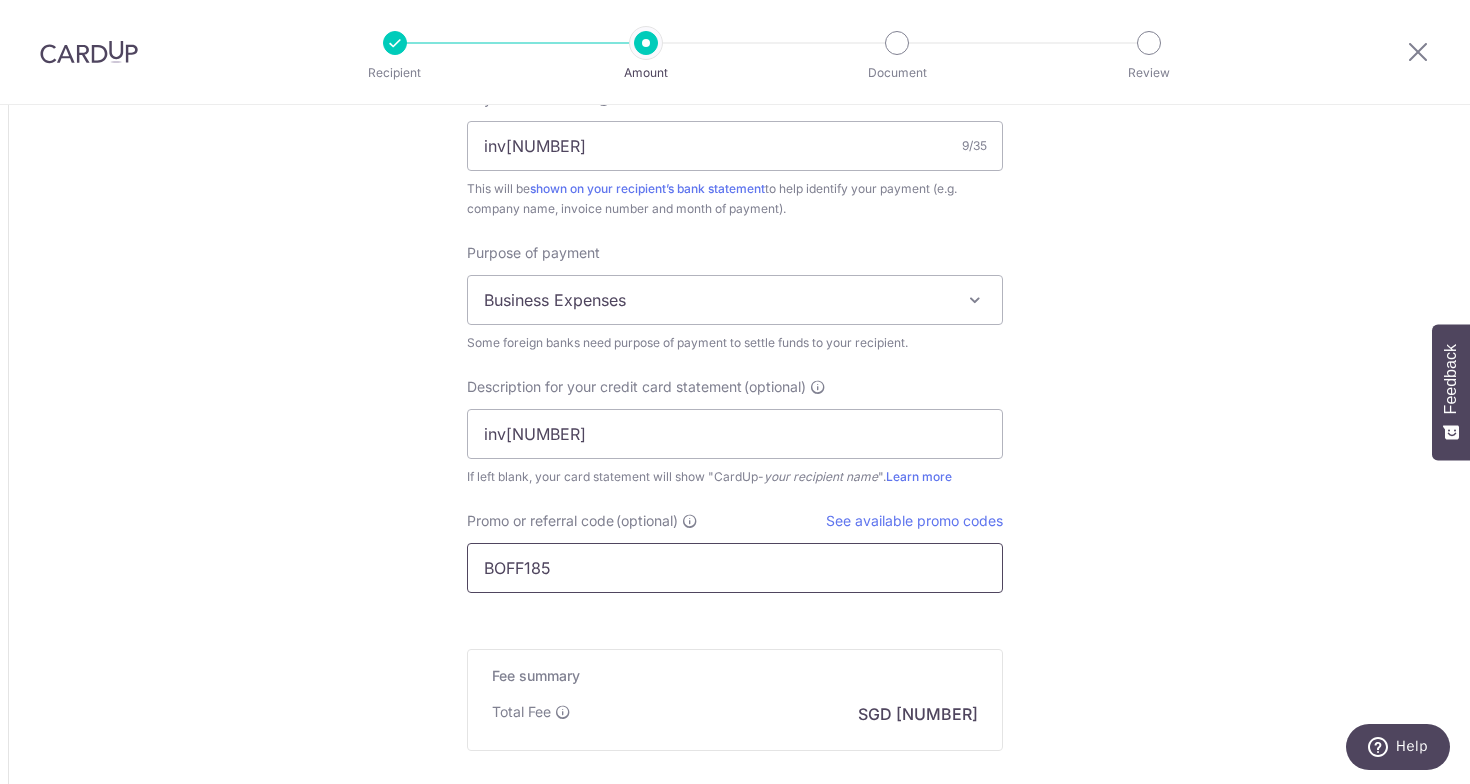 type on "BOFF185" 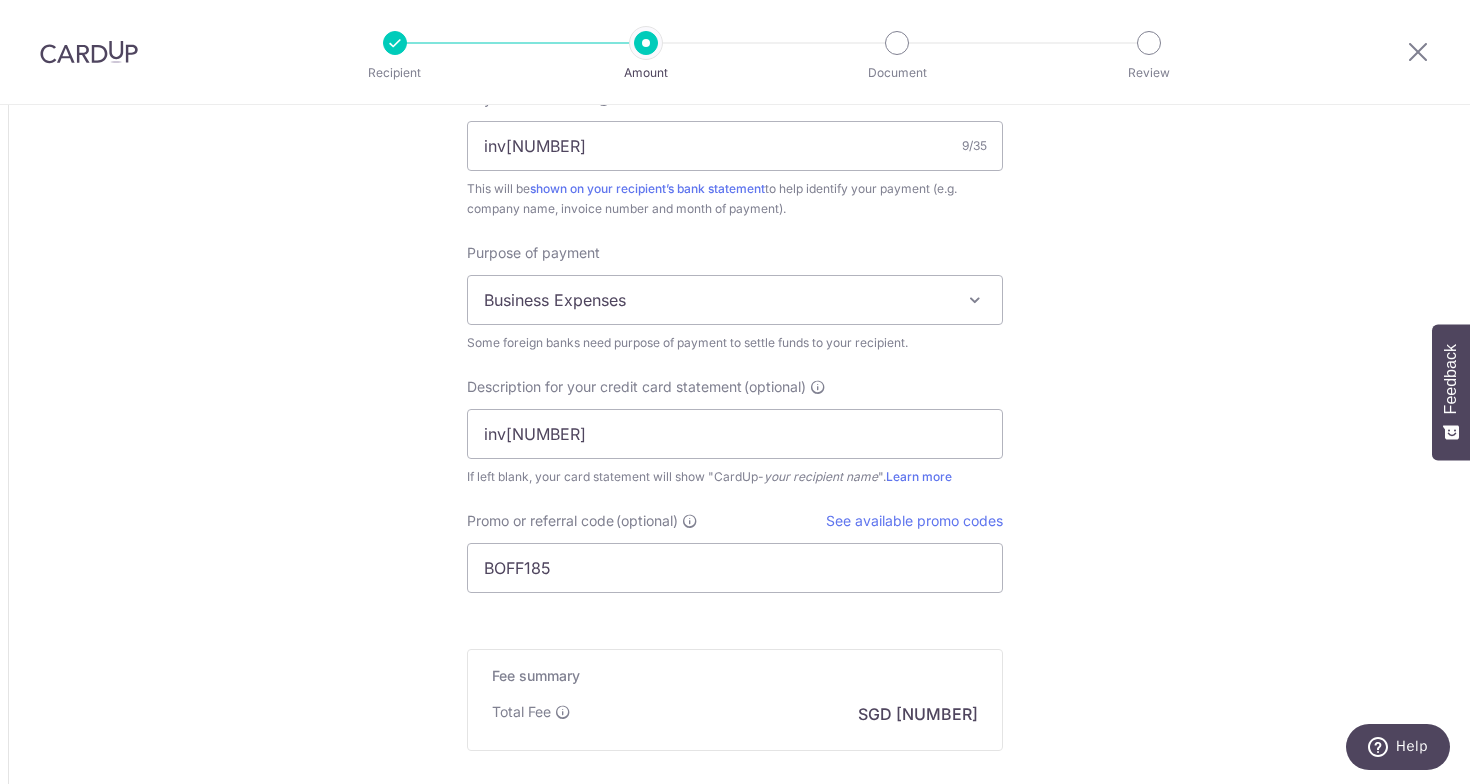 click on "Tell us more about your payment
Amount due to recipient
MYR
1,895.00
1895
1 MYR =  0.30349933   SGD
Market exchange rate
SGD
575.13
Amount we will convert" at bounding box center [735, -341] 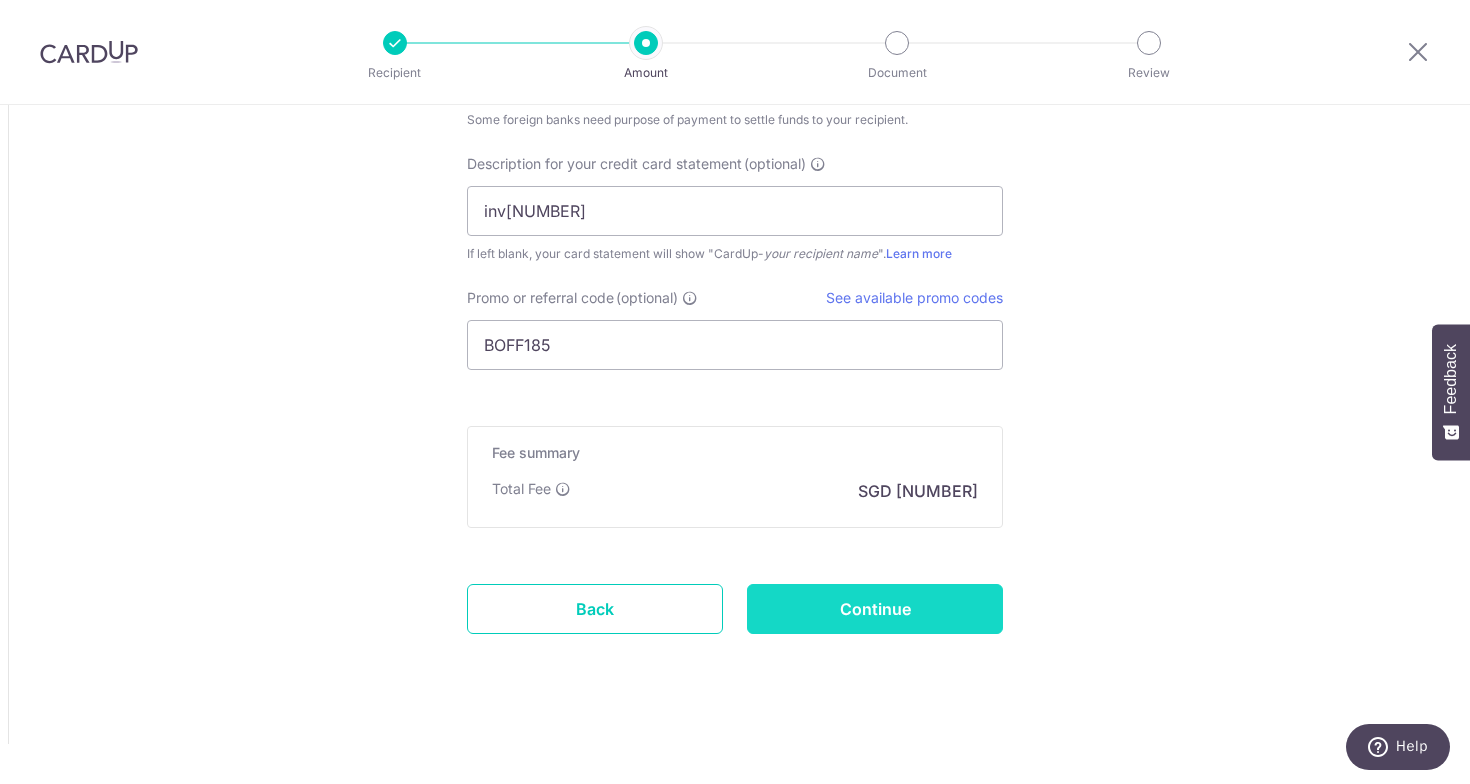 click on "Continue" at bounding box center [875, 609] 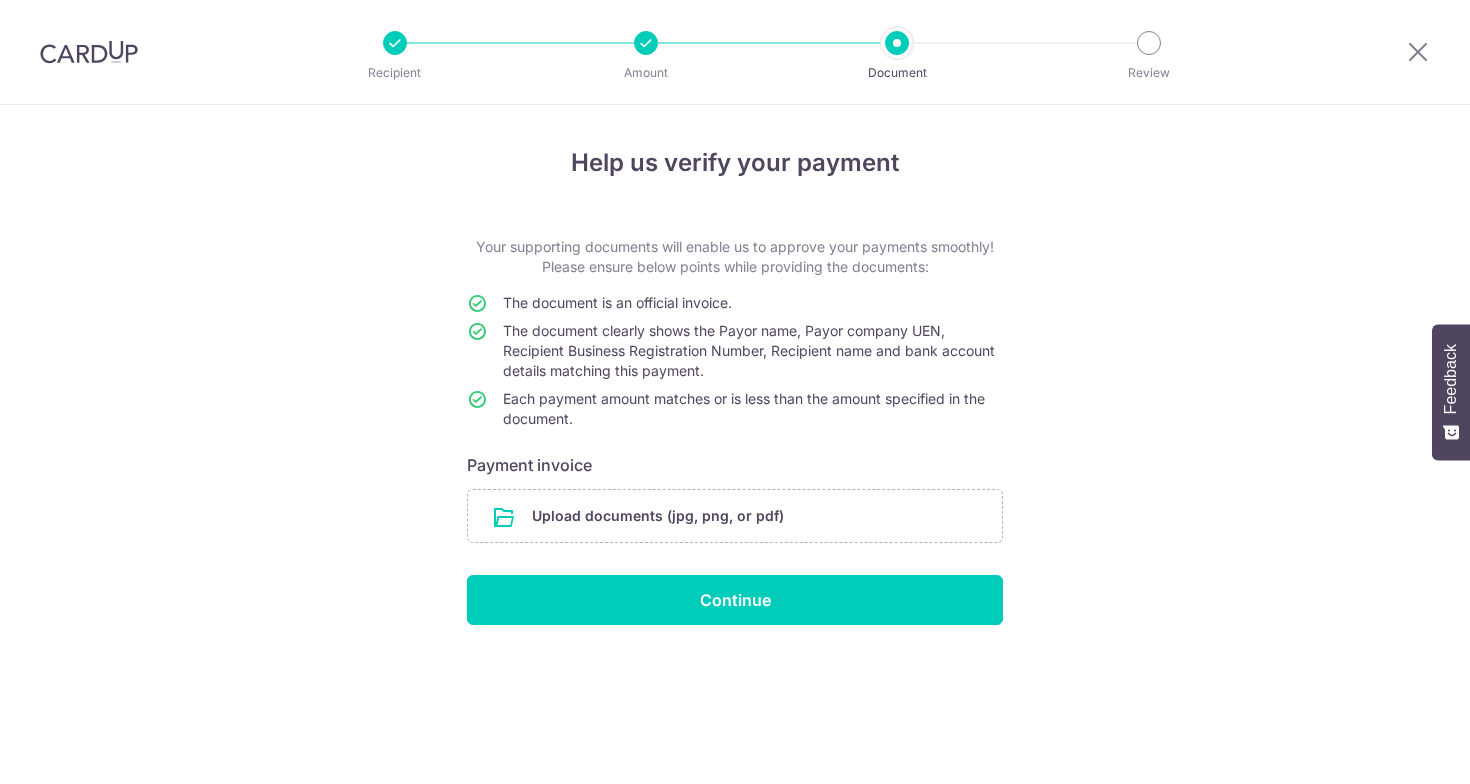 scroll, scrollTop: 0, scrollLeft: 0, axis: both 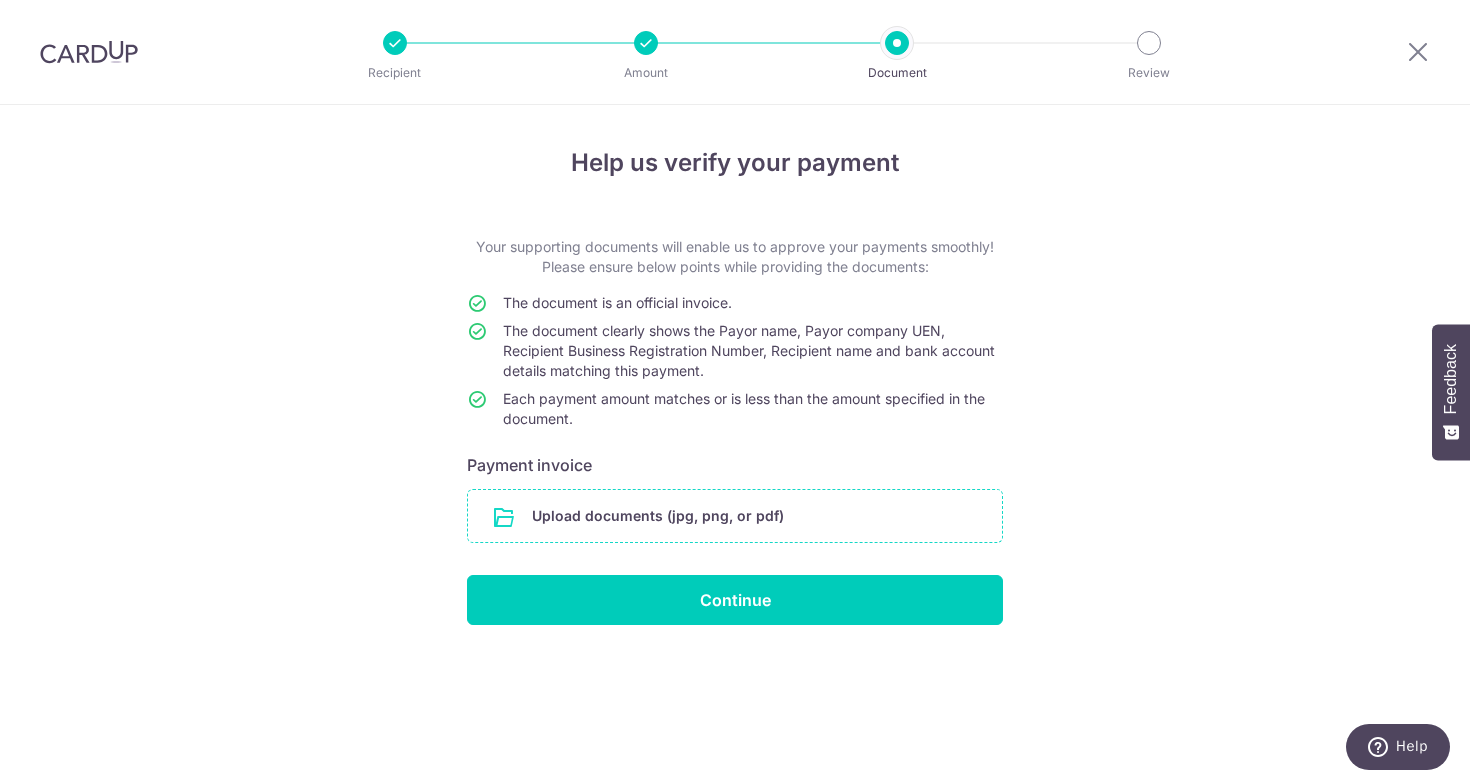 click at bounding box center (735, 516) 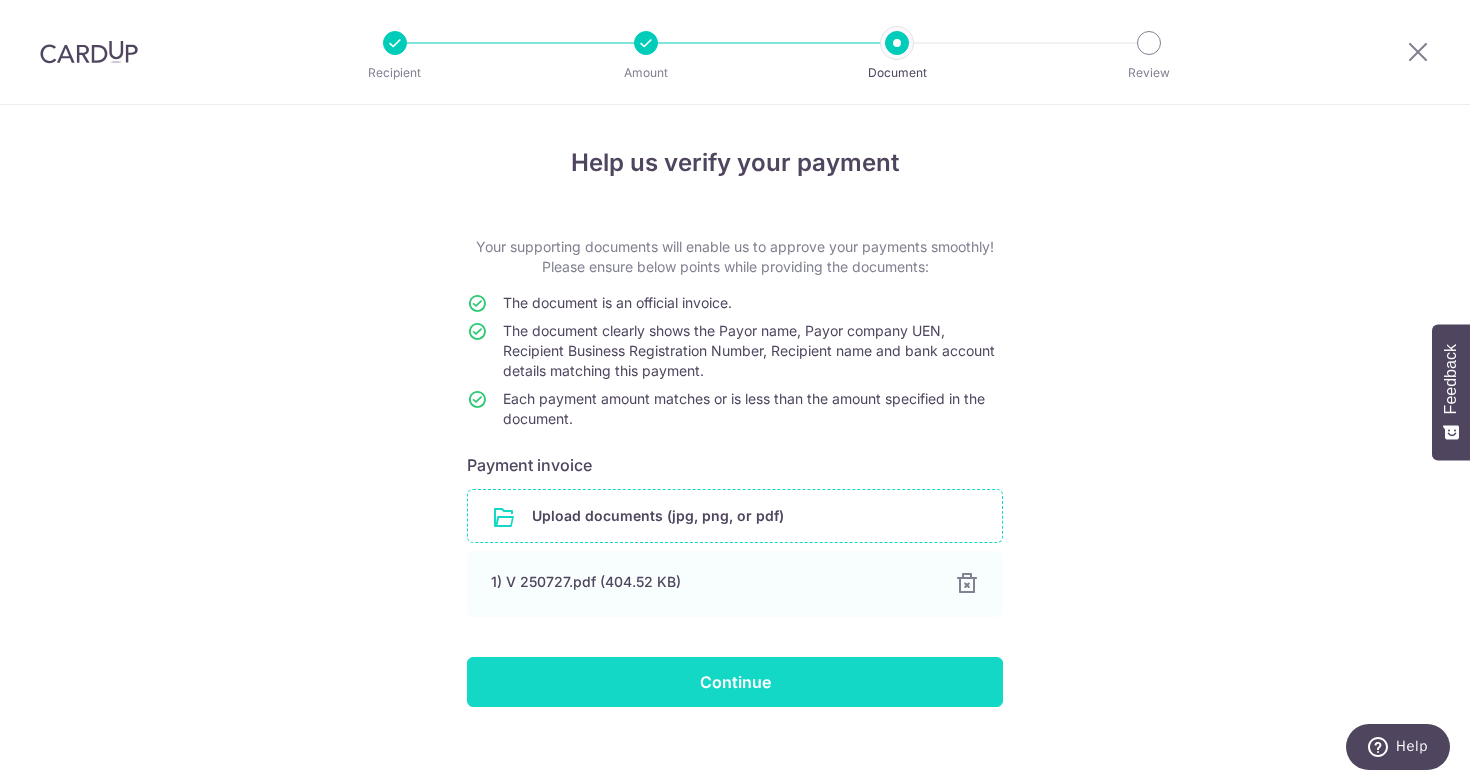 click on "Continue" at bounding box center (735, 682) 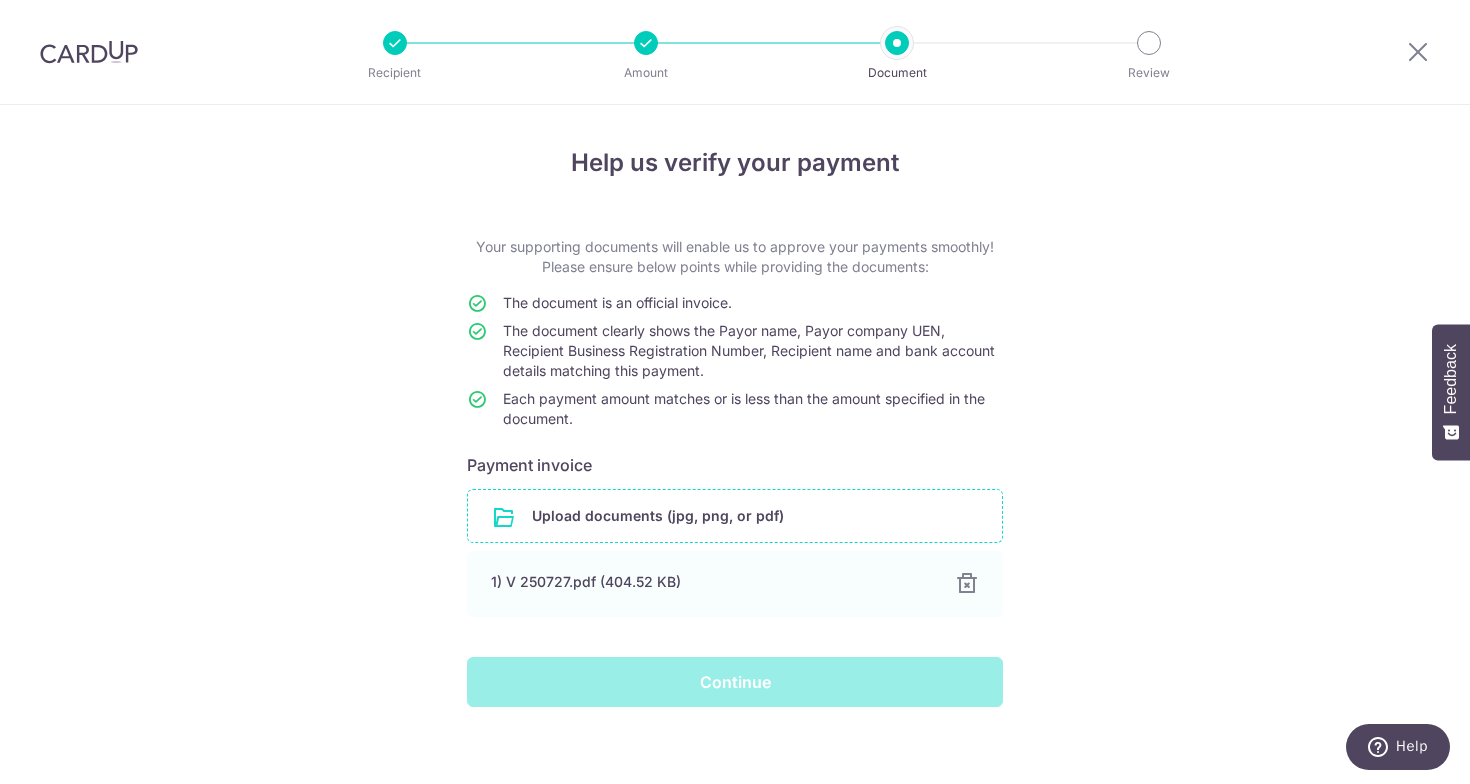 scroll, scrollTop: 17, scrollLeft: 0, axis: vertical 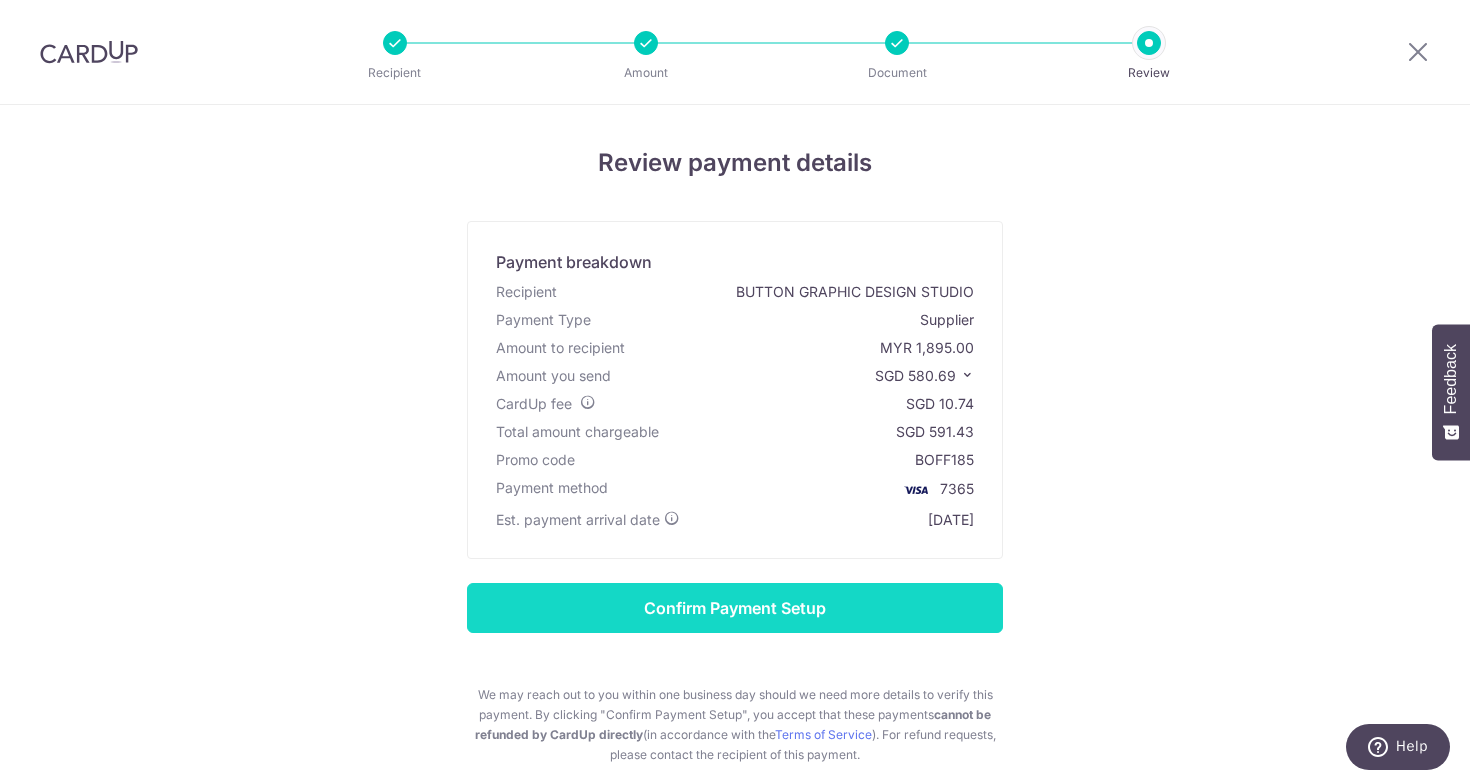 click on "Confirm Payment Setup" at bounding box center (735, 608) 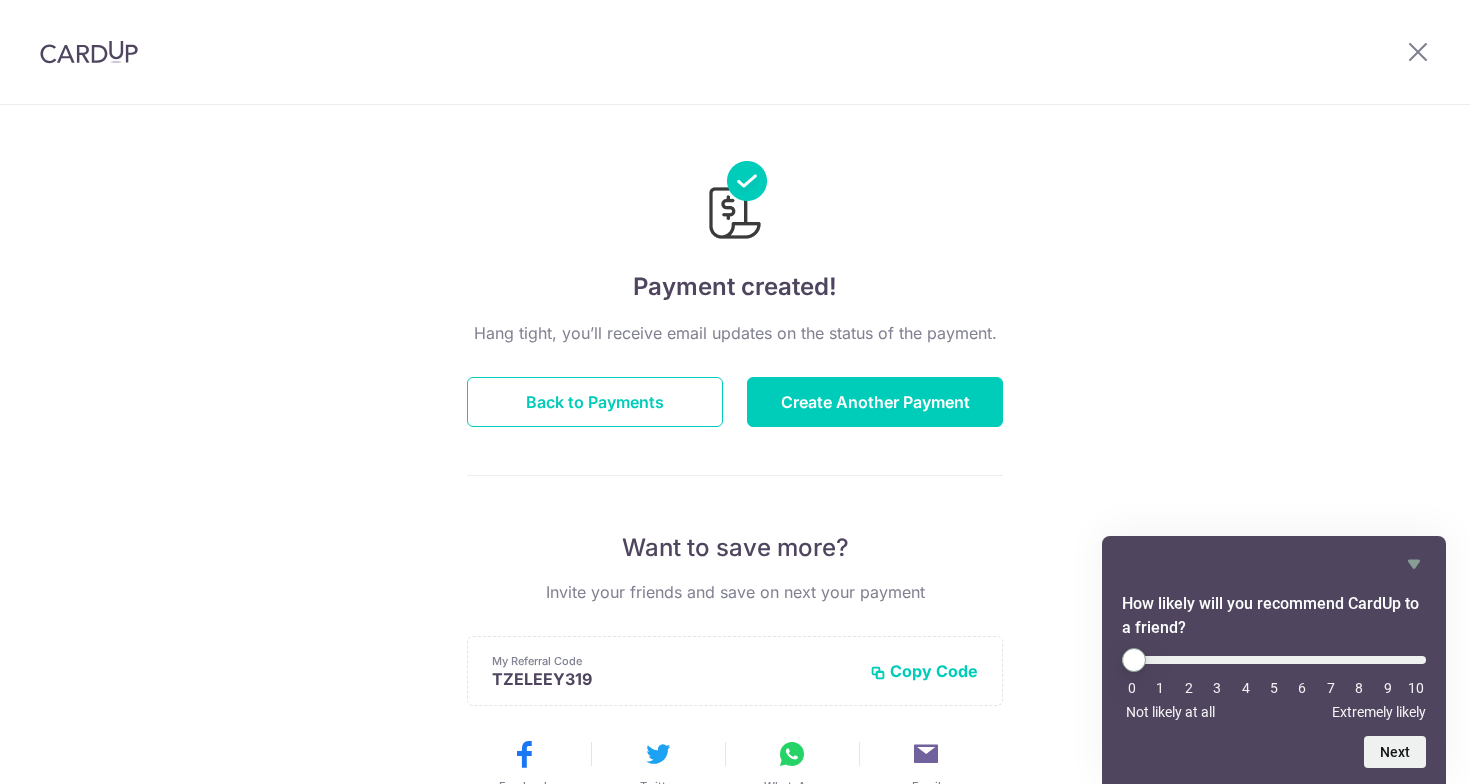 scroll, scrollTop: 0, scrollLeft: 0, axis: both 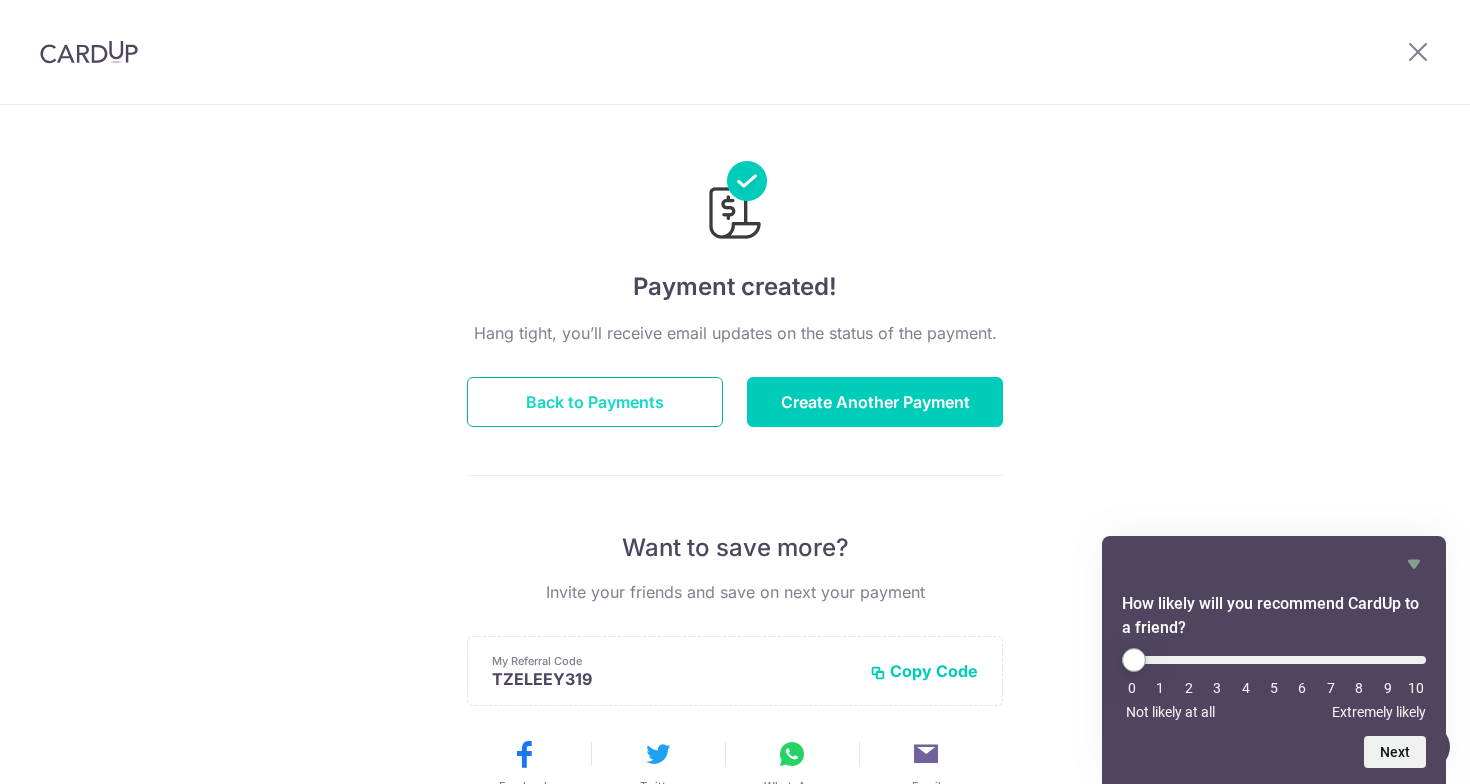 click on "Back to Payments" at bounding box center (595, 402) 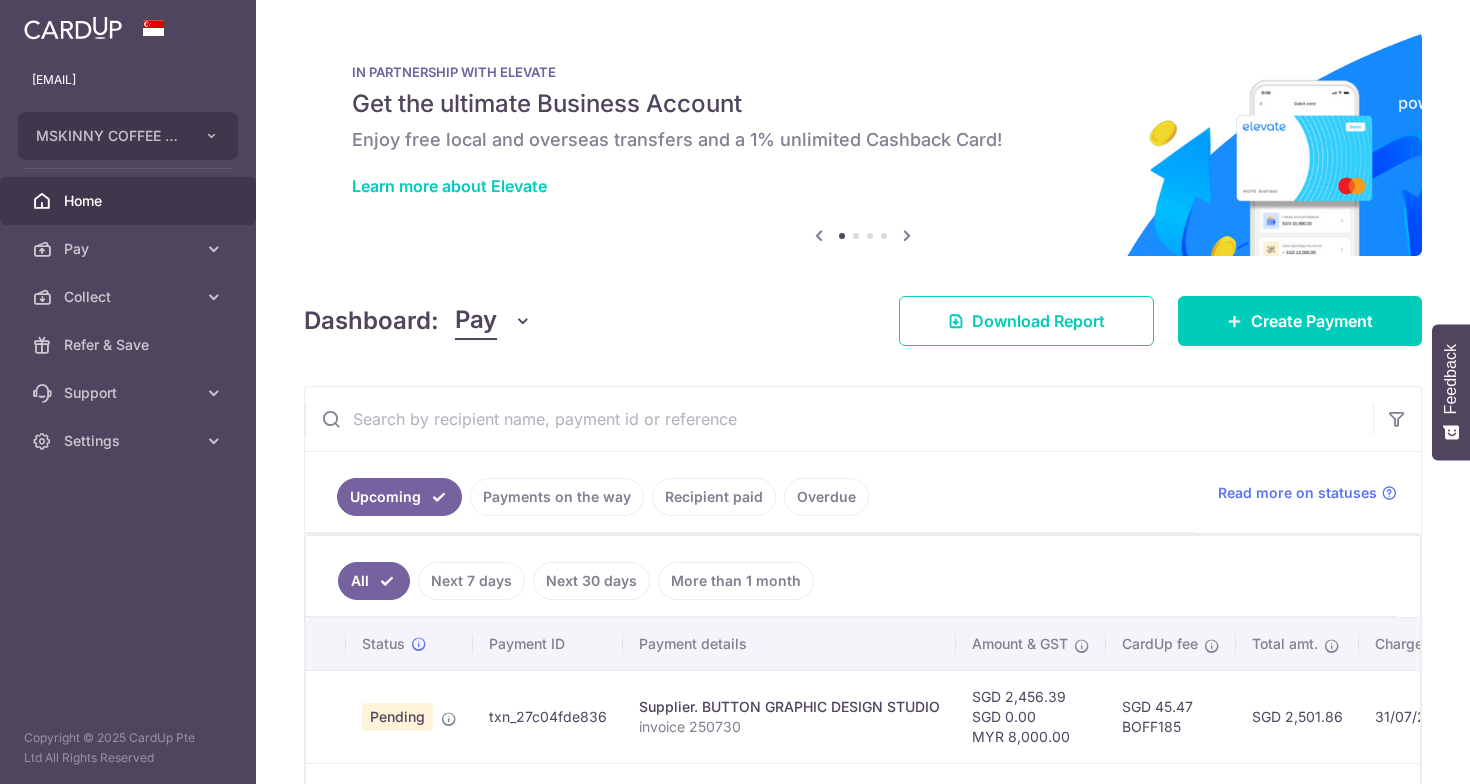 scroll, scrollTop: 0, scrollLeft: 0, axis: both 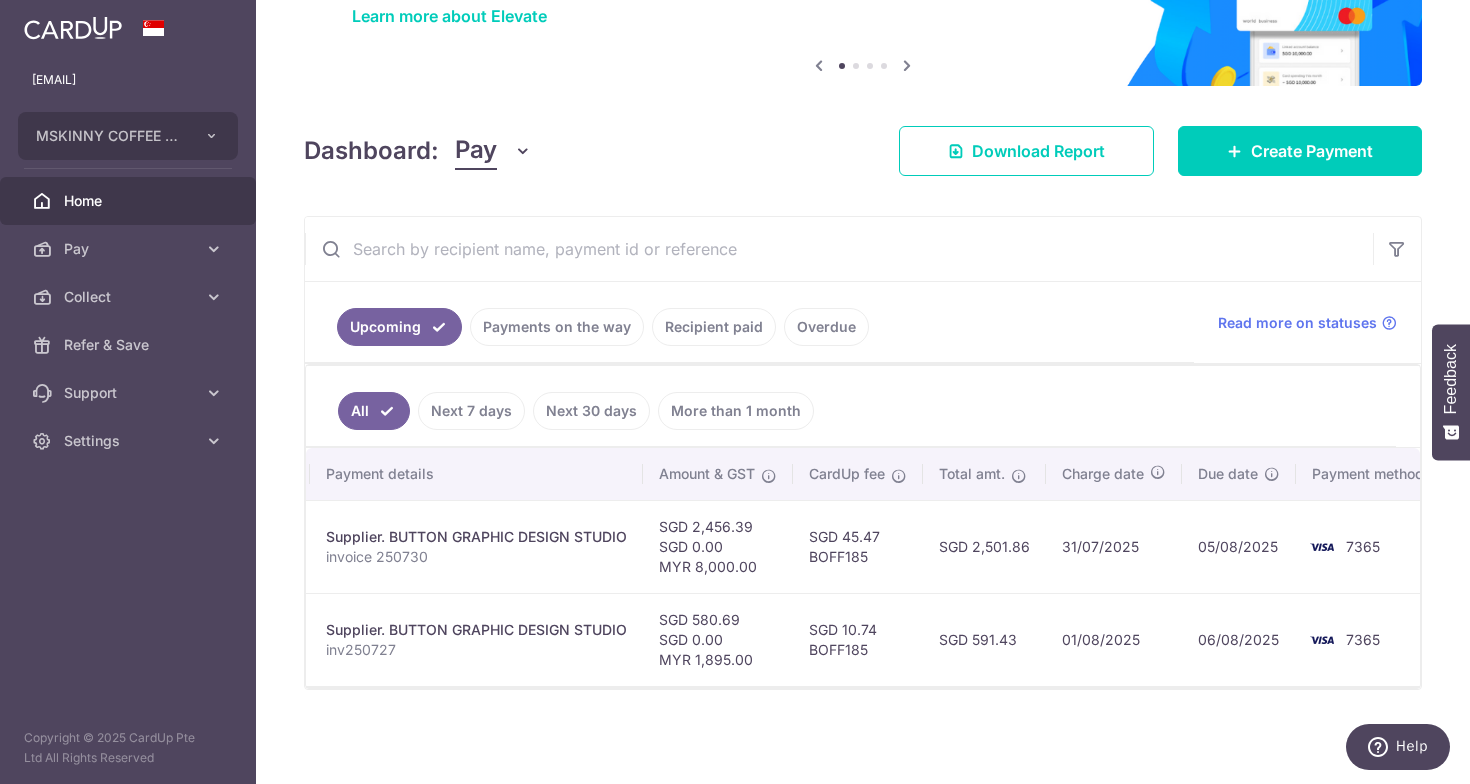 click on "31/07/2025" at bounding box center [1114, 546] 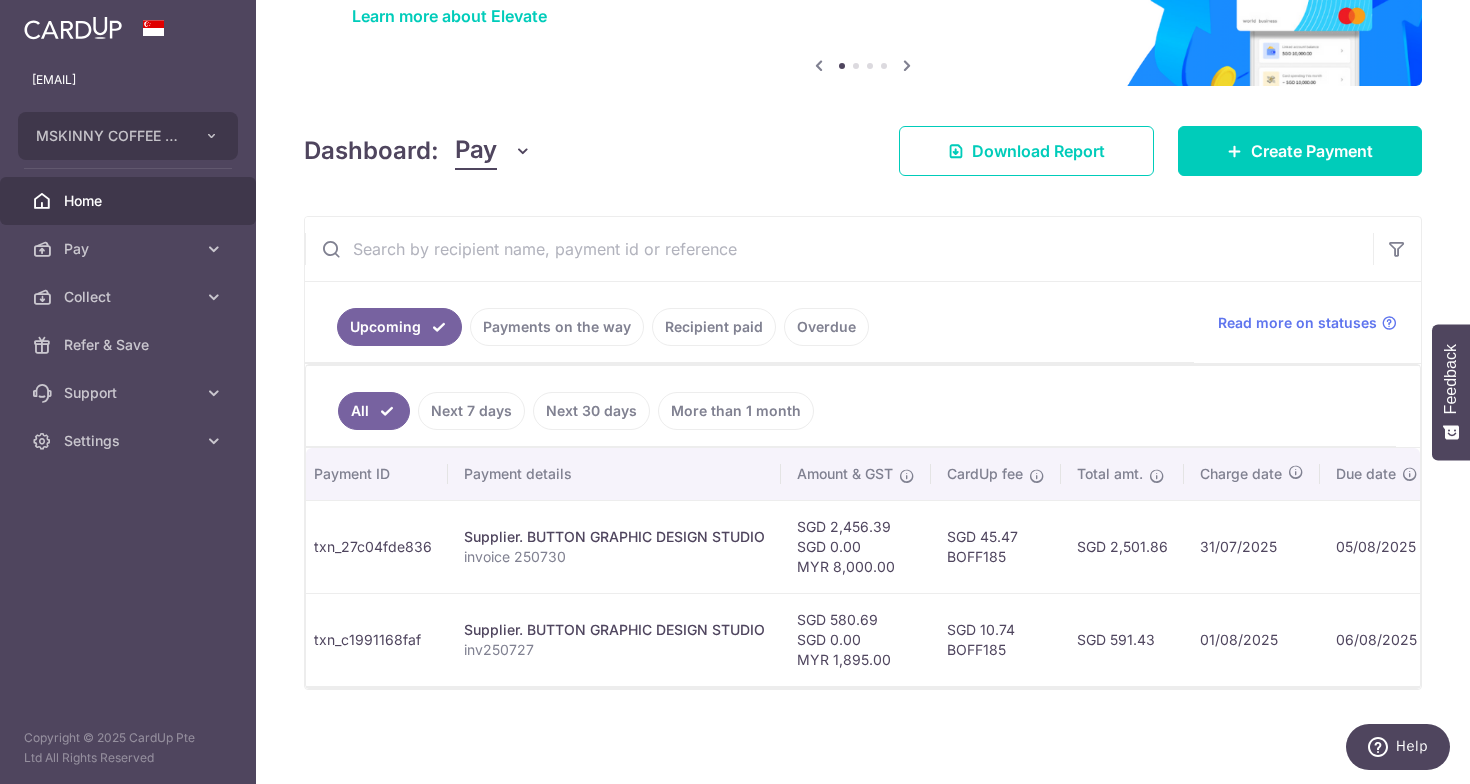 scroll, scrollTop: 0, scrollLeft: 158, axis: horizontal 